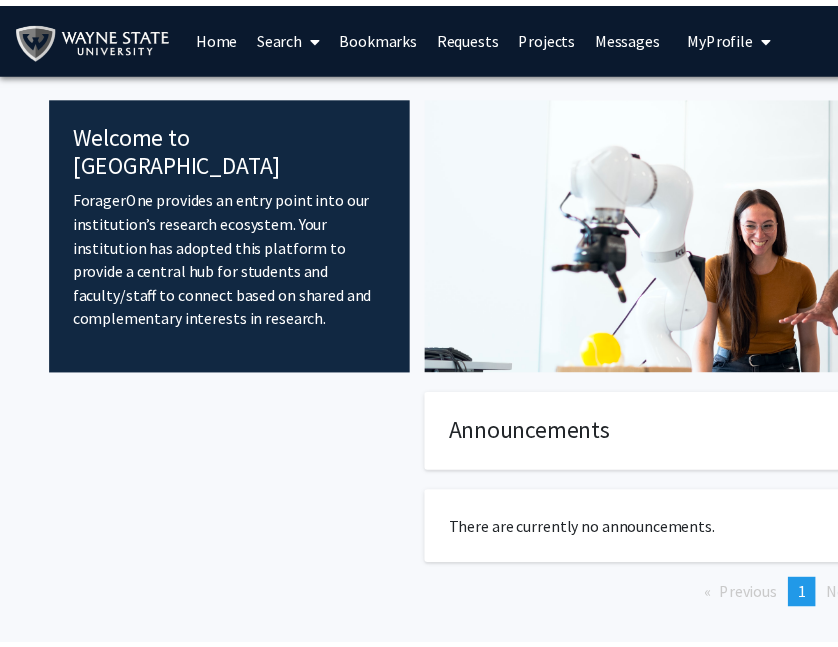 scroll, scrollTop: 0, scrollLeft: 0, axis: both 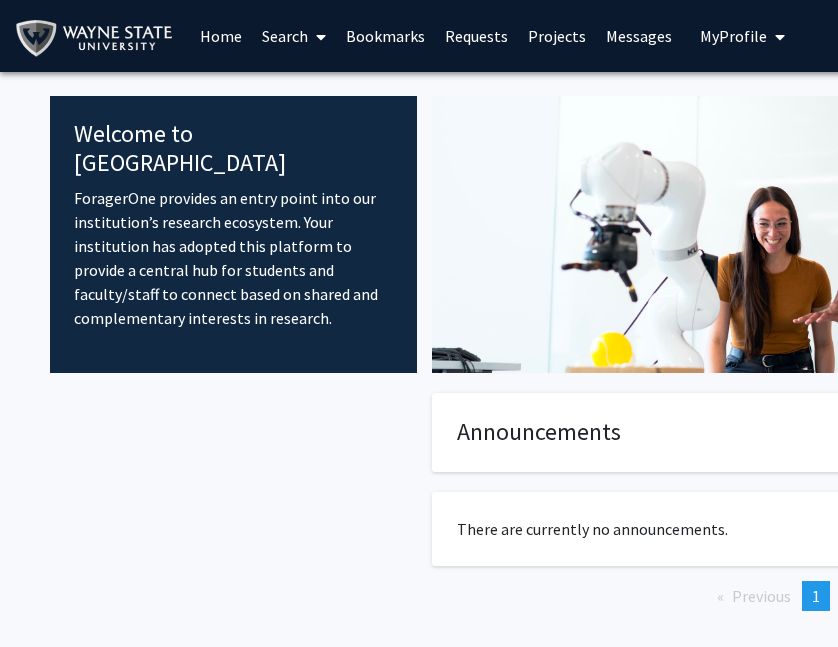 click on "Search" at bounding box center (294, 36) 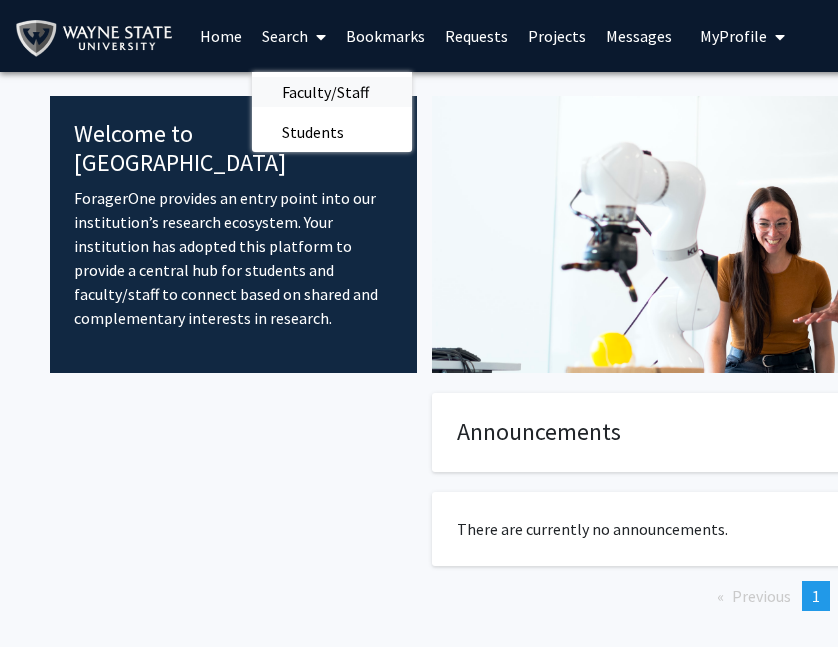 click on "Faculty/Staff" at bounding box center [325, 92] 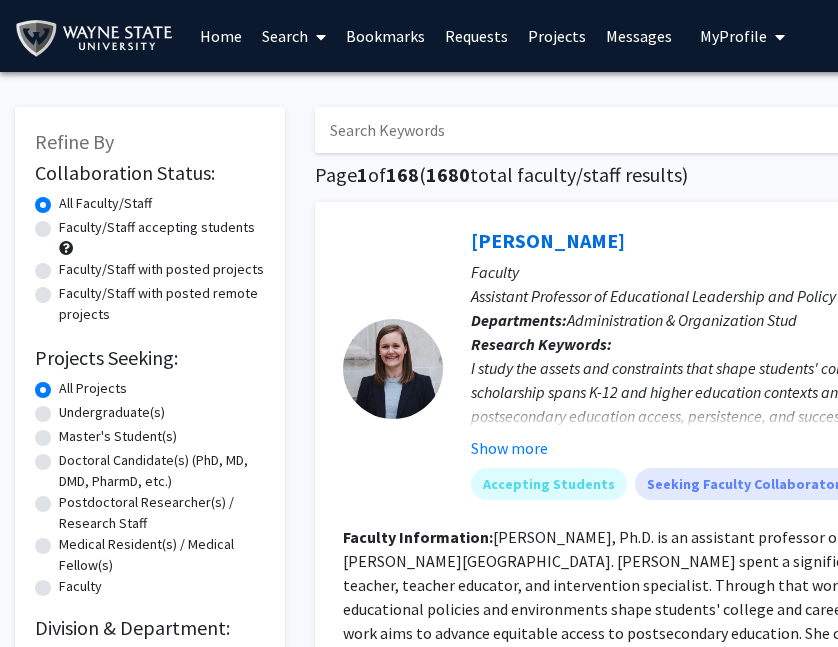 click on "Faculty/Staff accepting students" 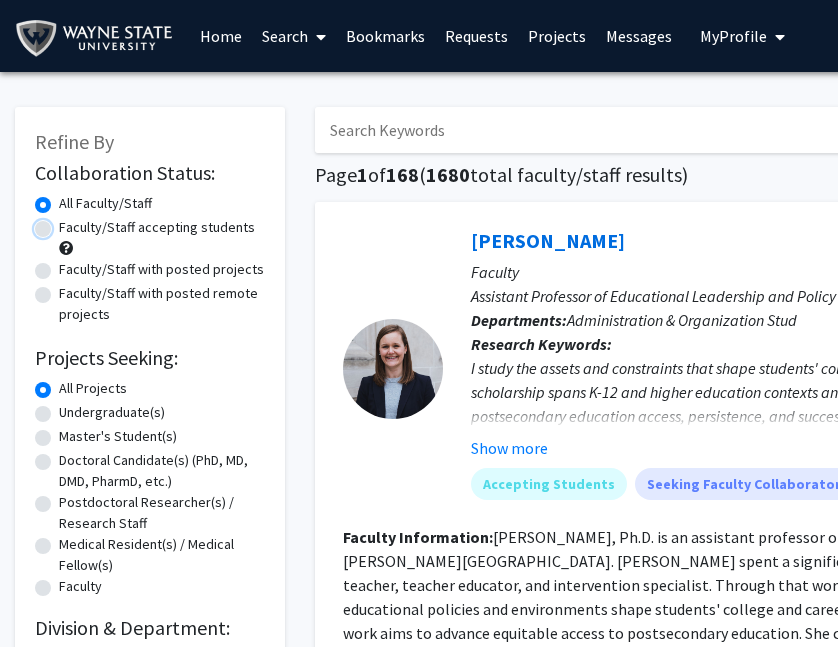 click on "Faculty/Staff accepting students" at bounding box center (65, 223) 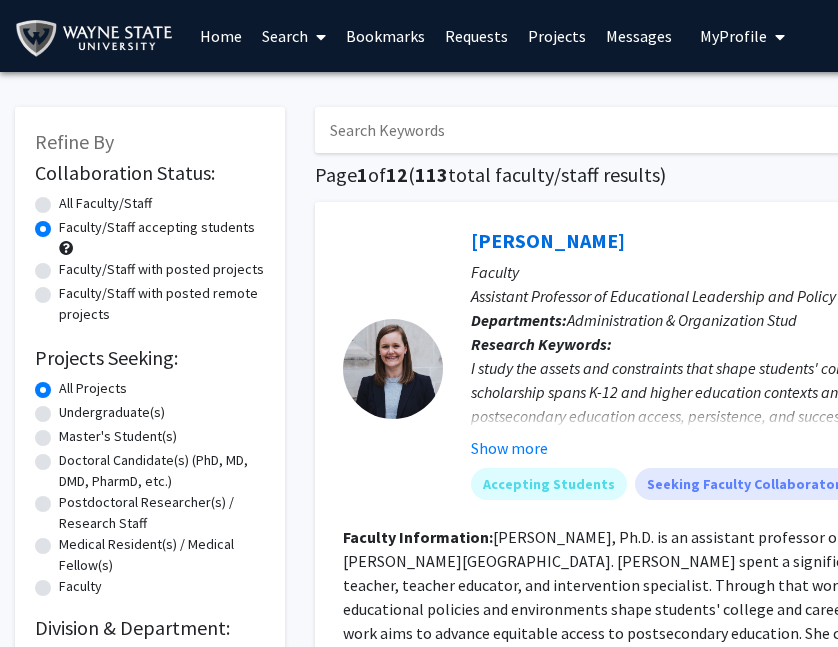 click at bounding box center (707, 130) 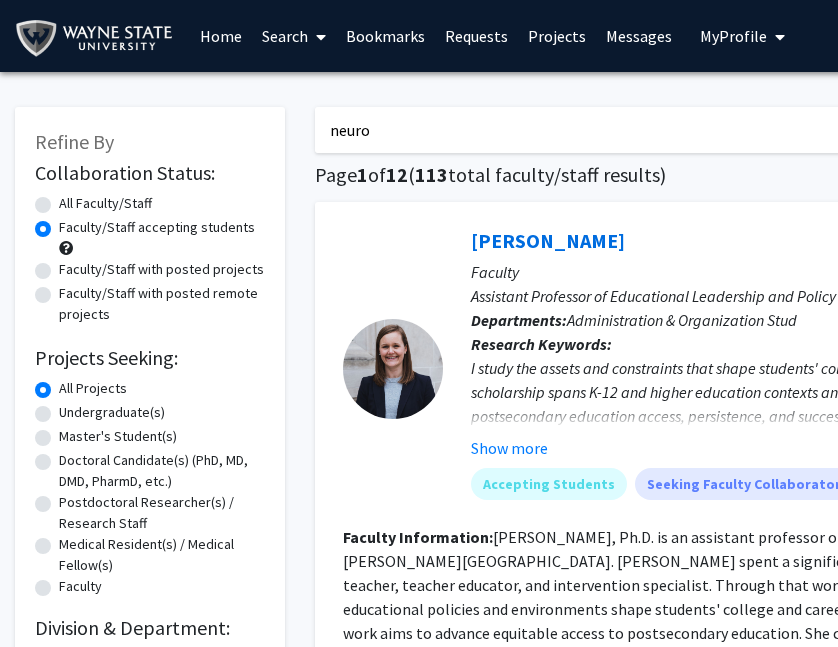 type on "neuroscience" 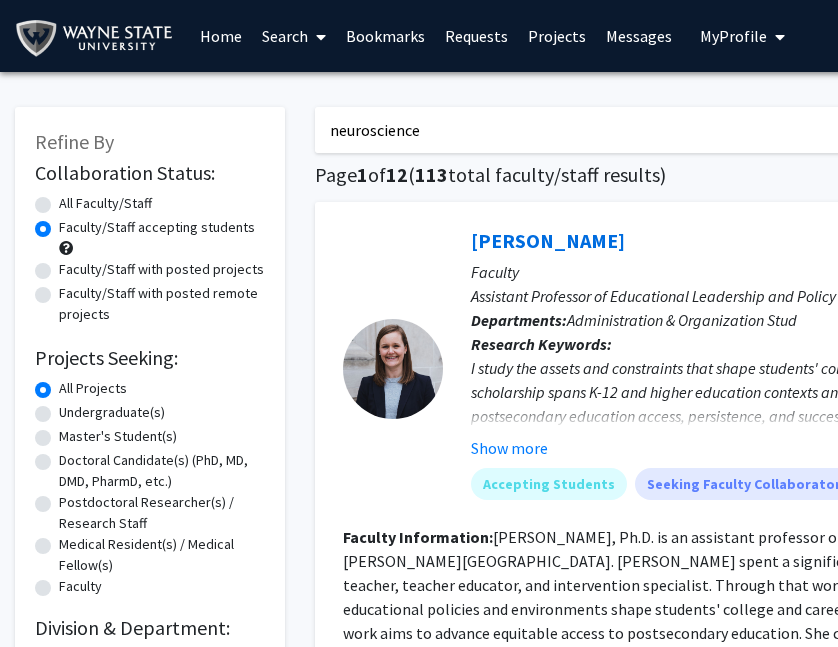 click on "neuroscience" at bounding box center (707, 130) 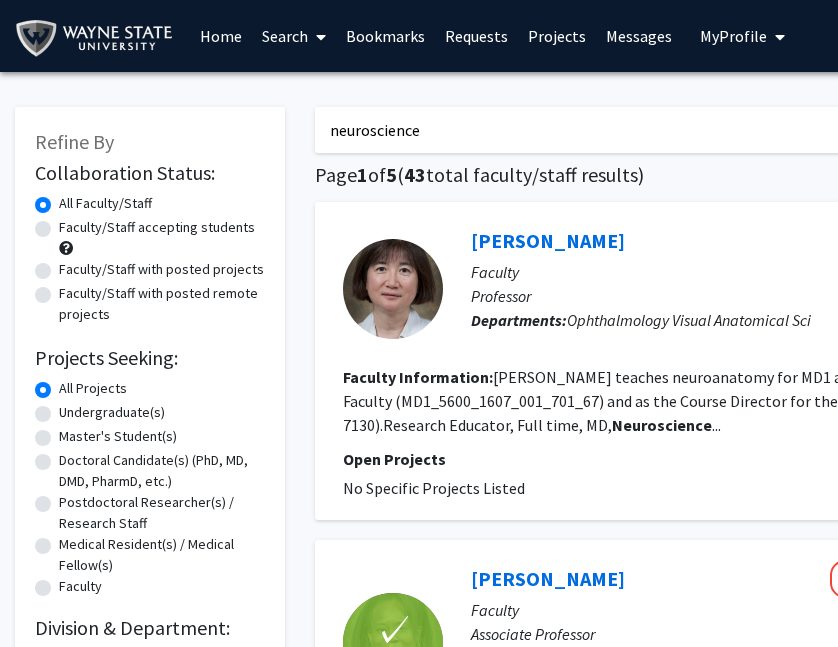 click on "Faculty/Staff accepting students" 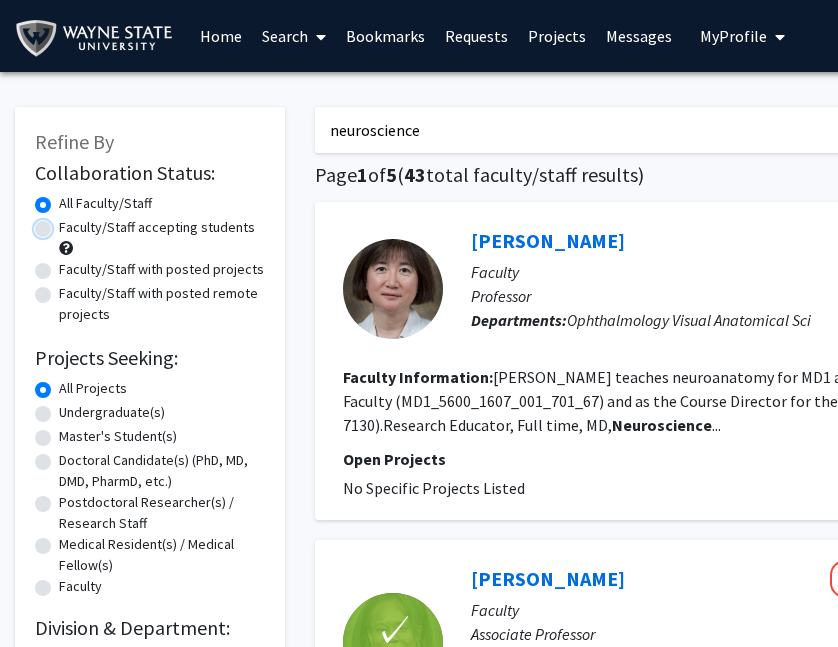 click on "Faculty/Staff accepting students" at bounding box center (65, 223) 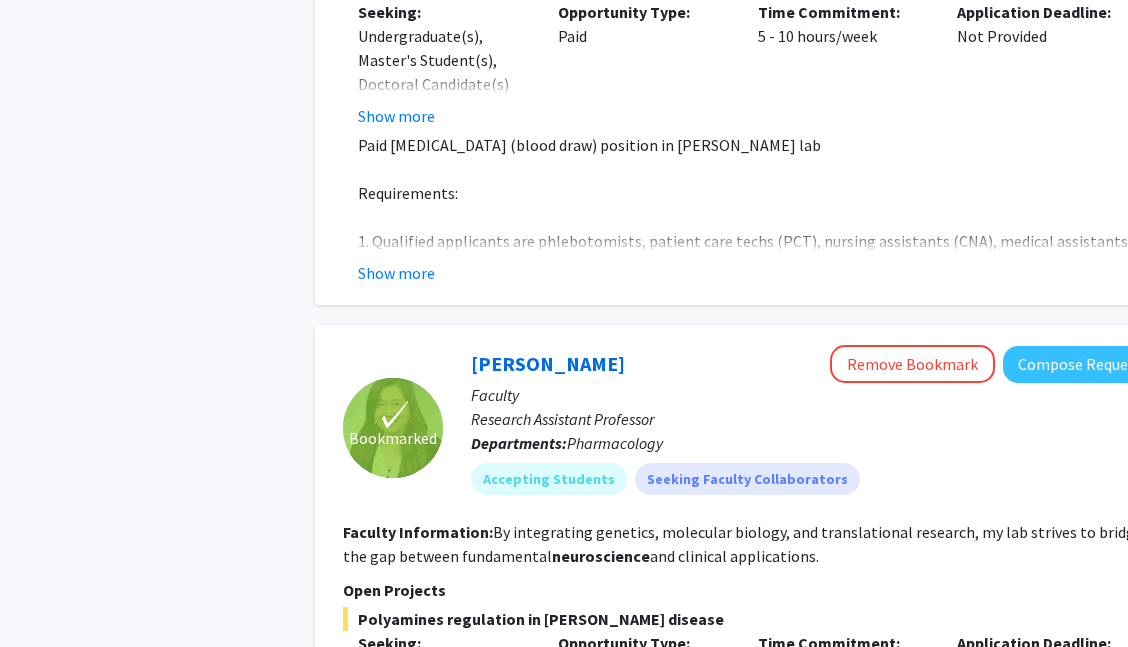 scroll, scrollTop: 1700, scrollLeft: 0, axis: vertical 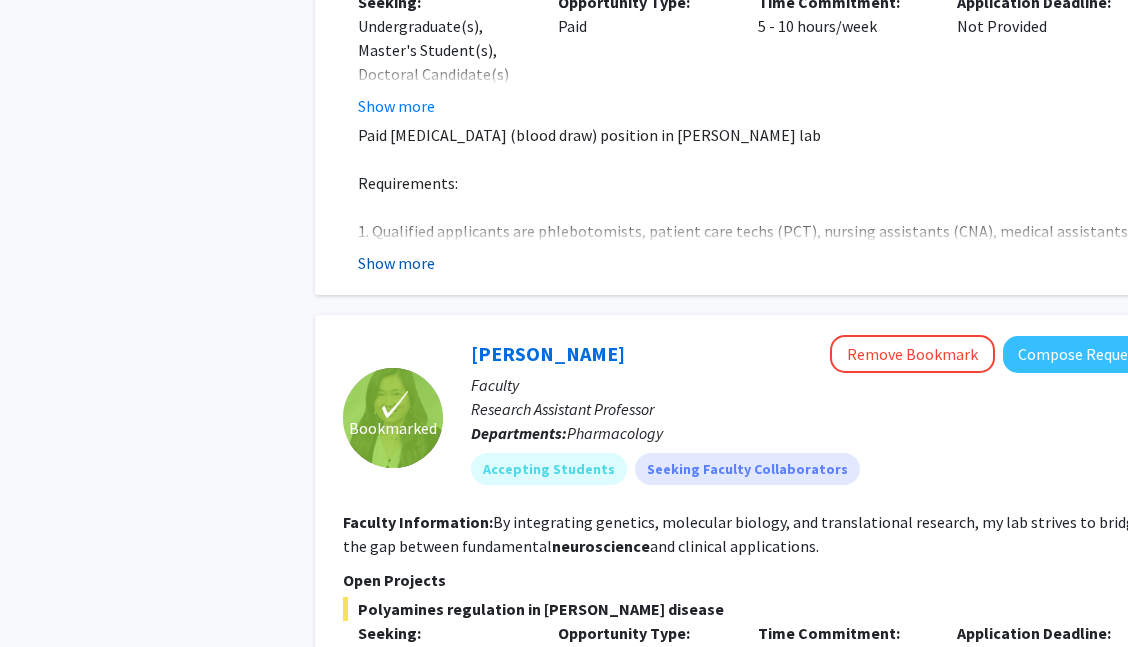 click on "Show more" 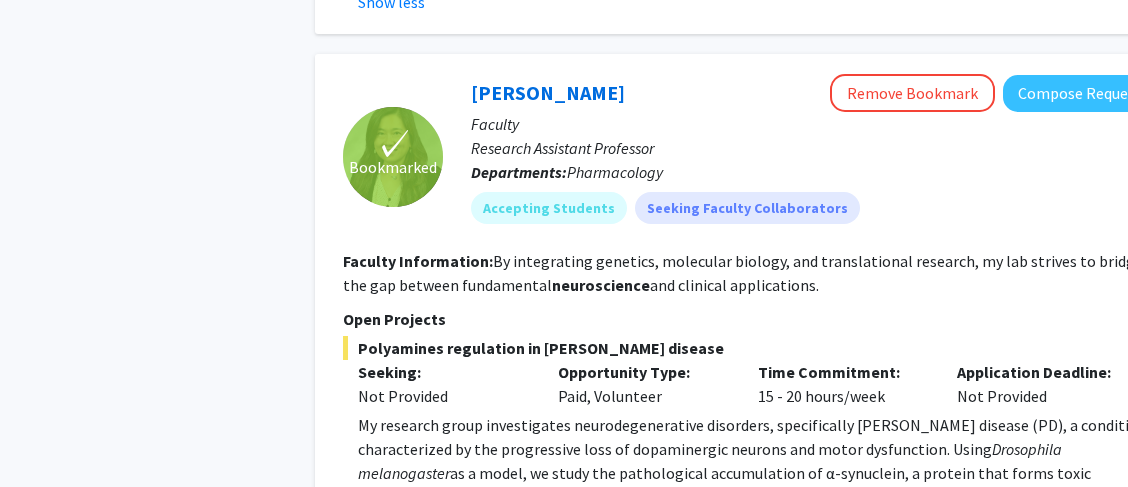 scroll, scrollTop: 2200, scrollLeft: 0, axis: vertical 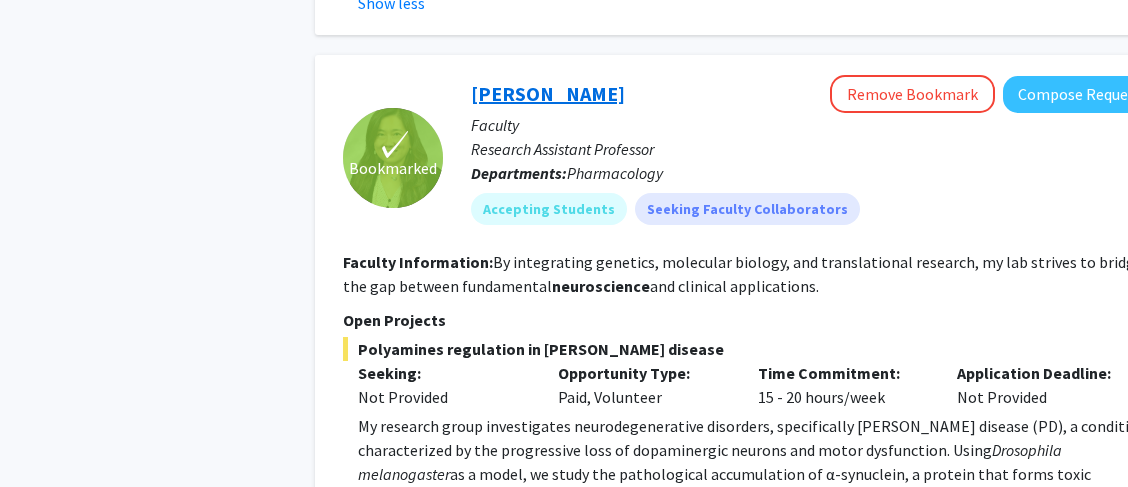 click on "[PERSON_NAME]" 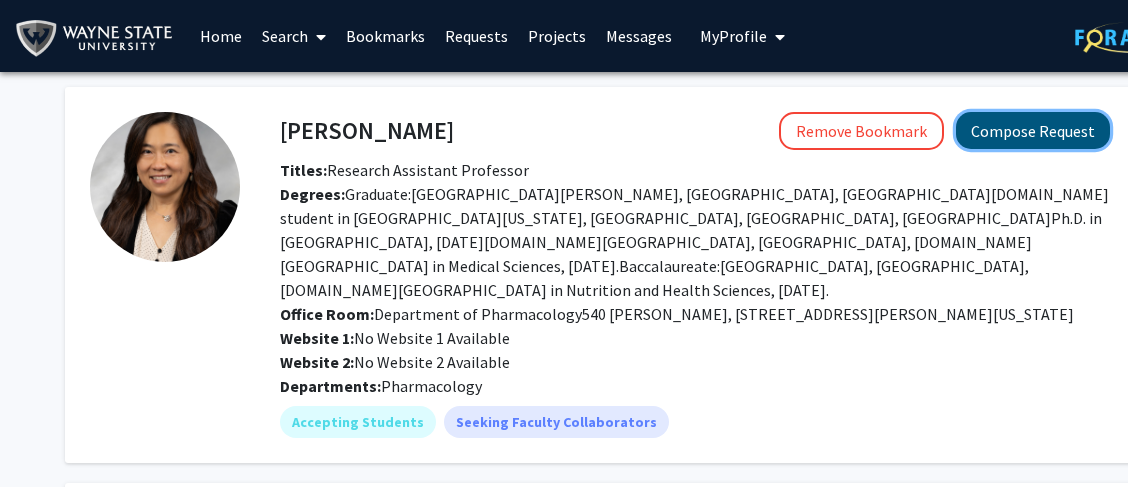 click on "Compose Request" 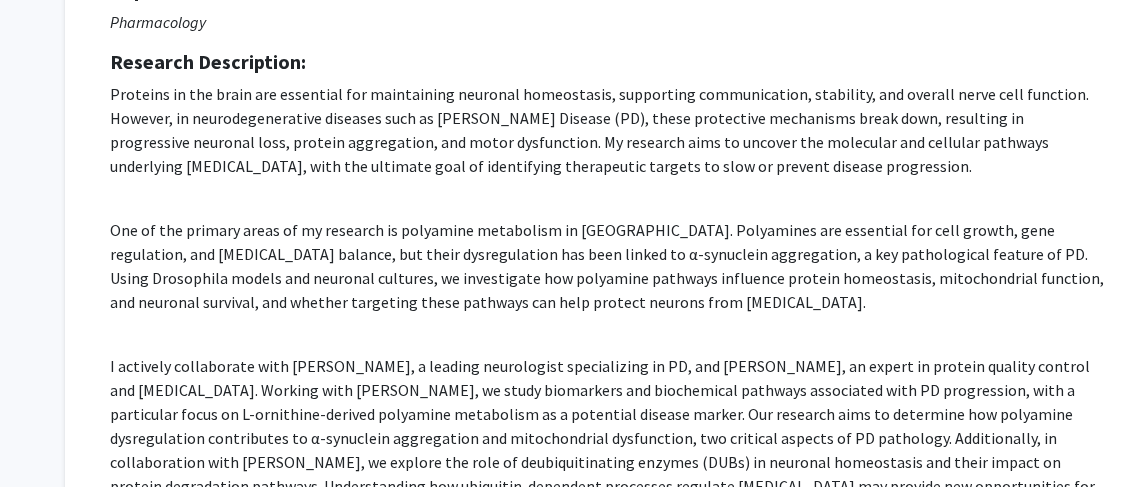 scroll, scrollTop: 200, scrollLeft: 0, axis: vertical 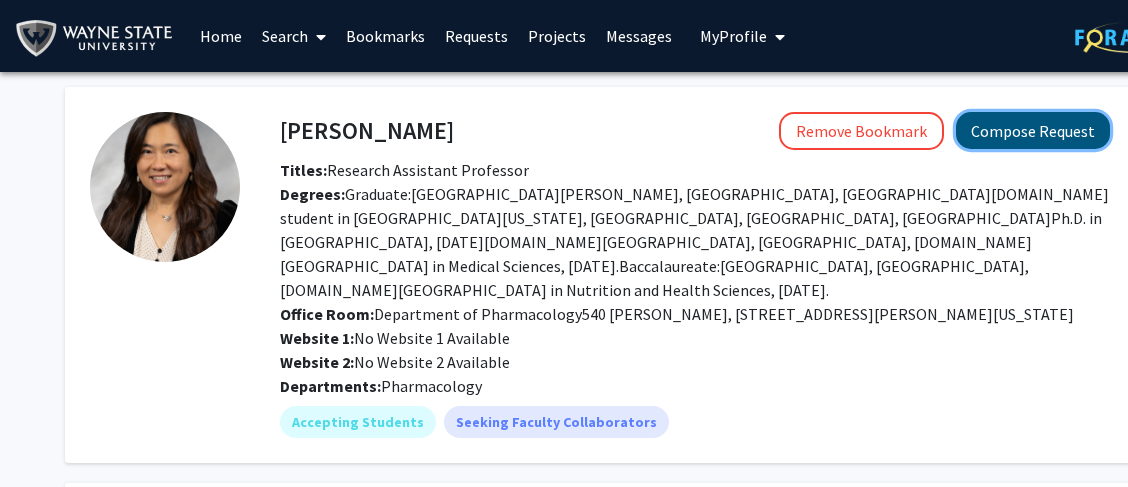 click on "Compose Request" 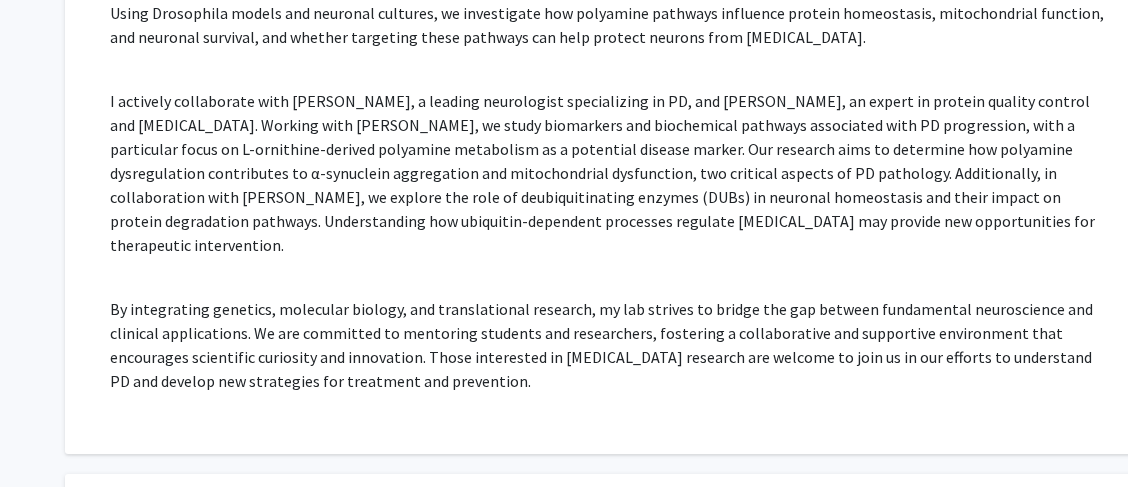 scroll, scrollTop: 500, scrollLeft: 0, axis: vertical 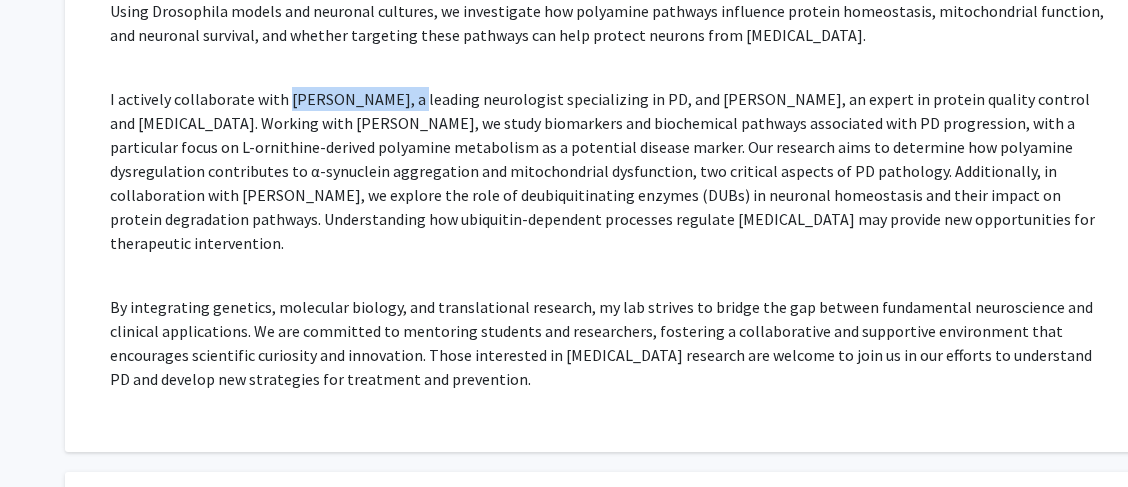 drag, startPoint x: 284, startPoint y: 96, endPoint x: 388, endPoint y: 97, distance: 104.00481 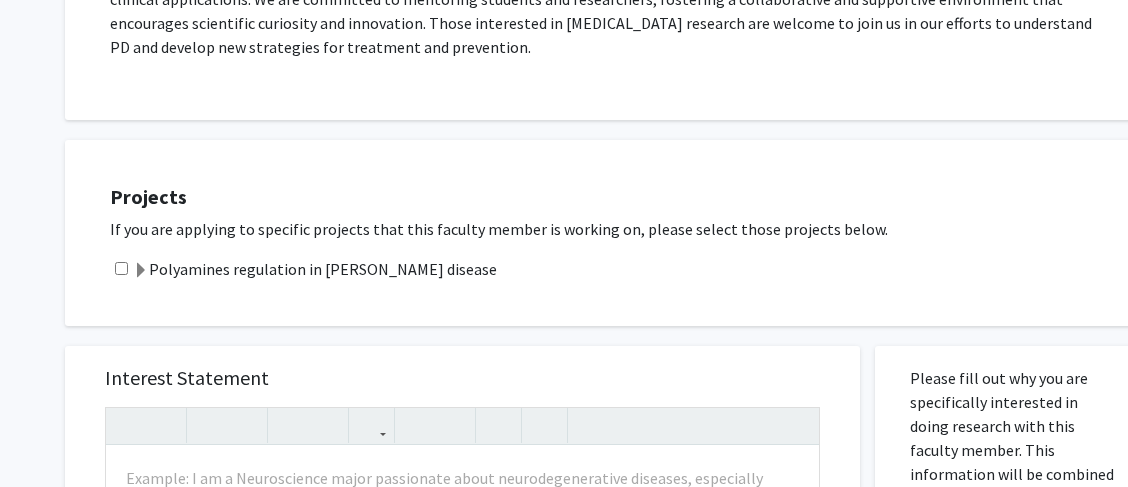 scroll, scrollTop: 800, scrollLeft: 0, axis: vertical 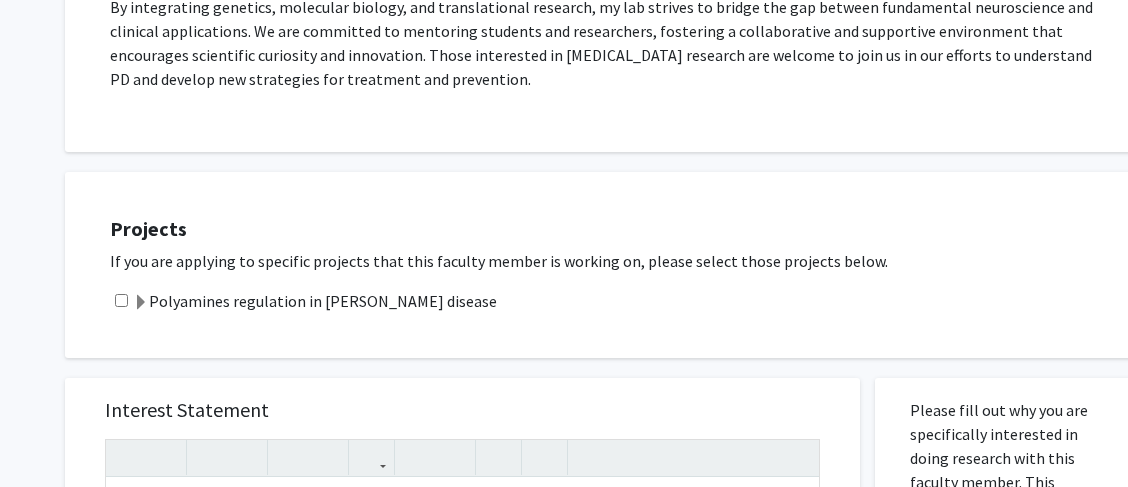 click 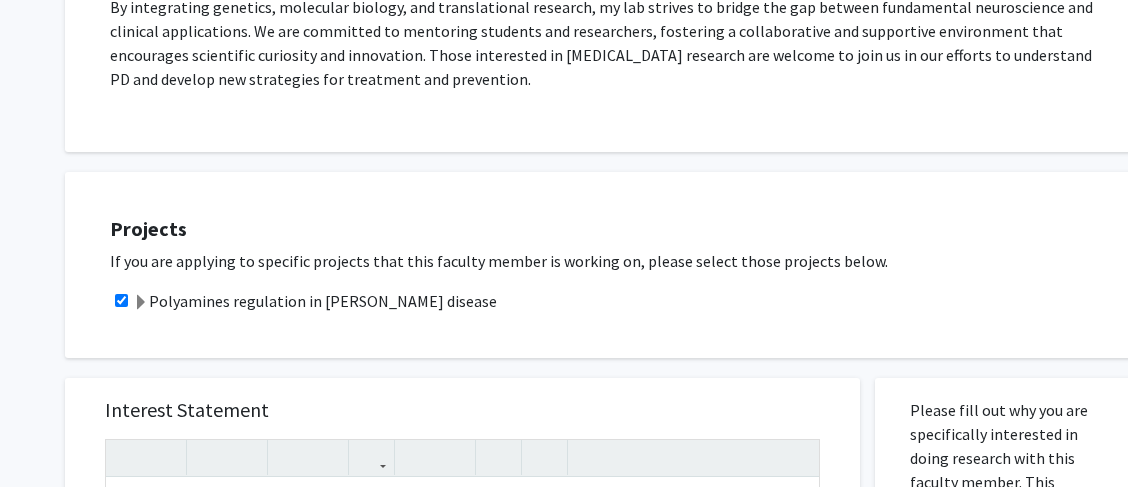 click 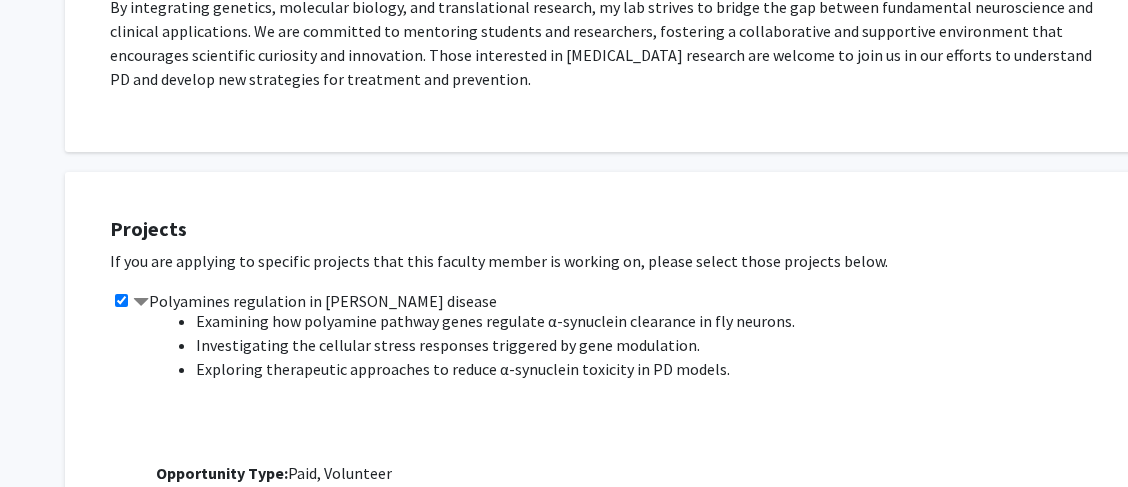 scroll, scrollTop: 336, scrollLeft: 0, axis: vertical 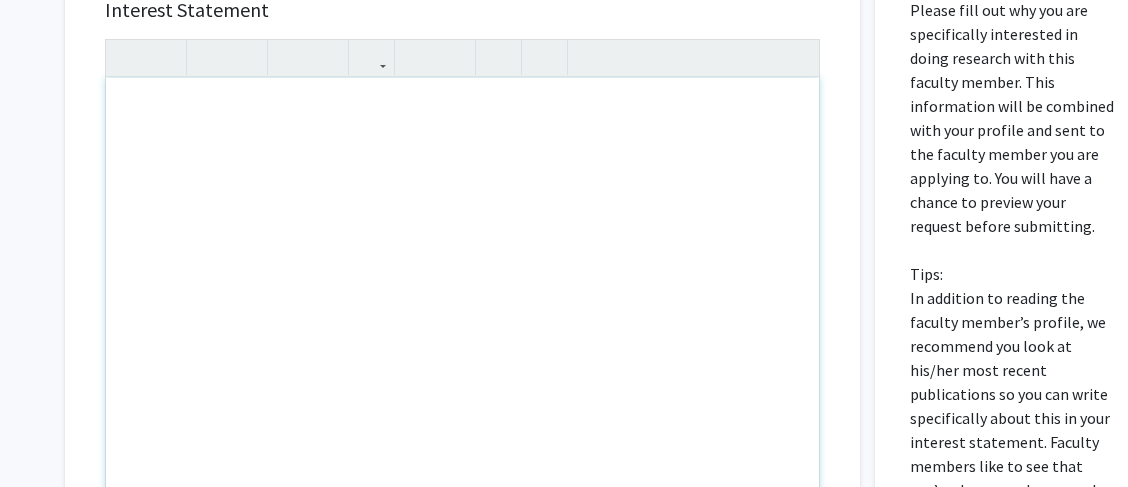drag, startPoint x: 214, startPoint y: 334, endPoint x: 280, endPoint y: 336, distance: 66.0303 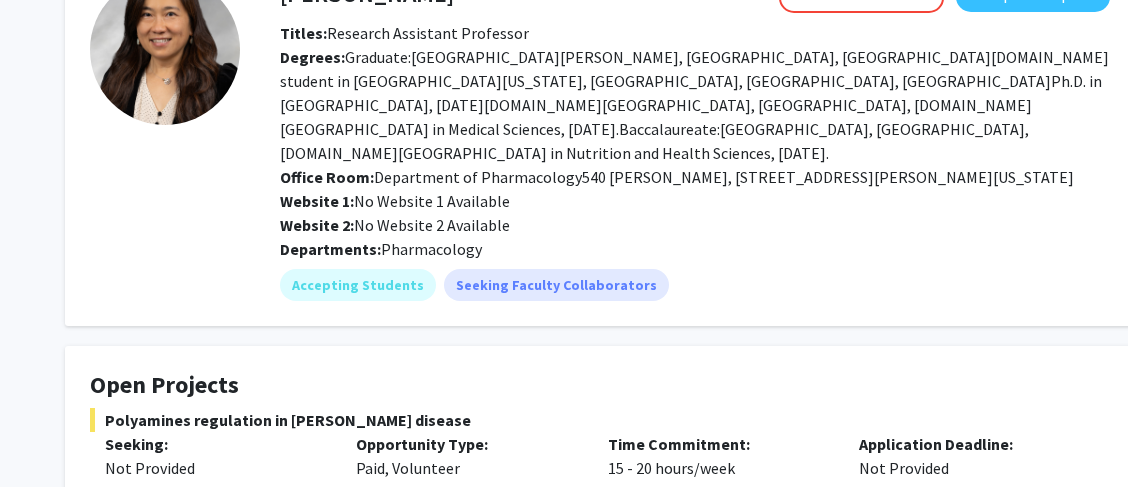 scroll, scrollTop: 0, scrollLeft: 0, axis: both 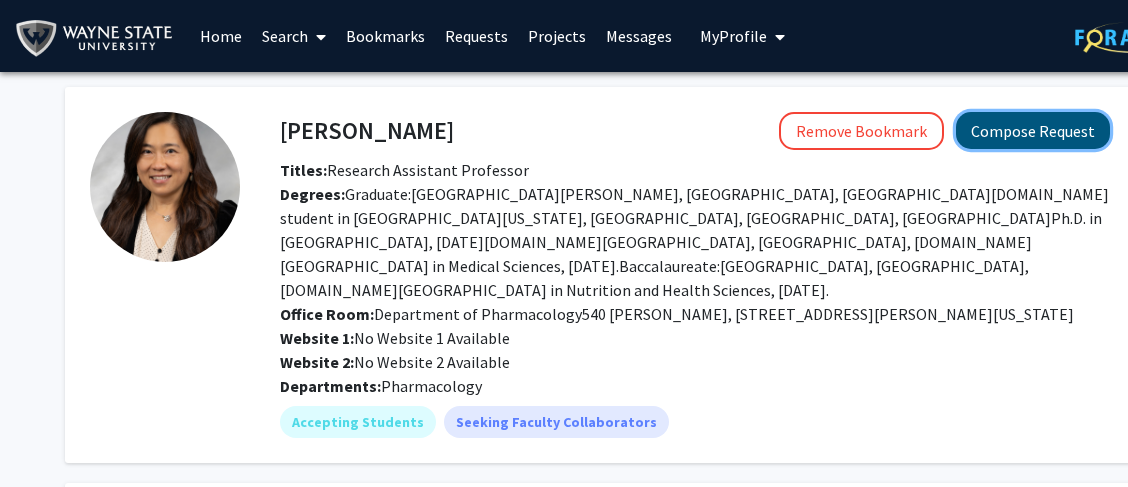 click on "Compose Request" 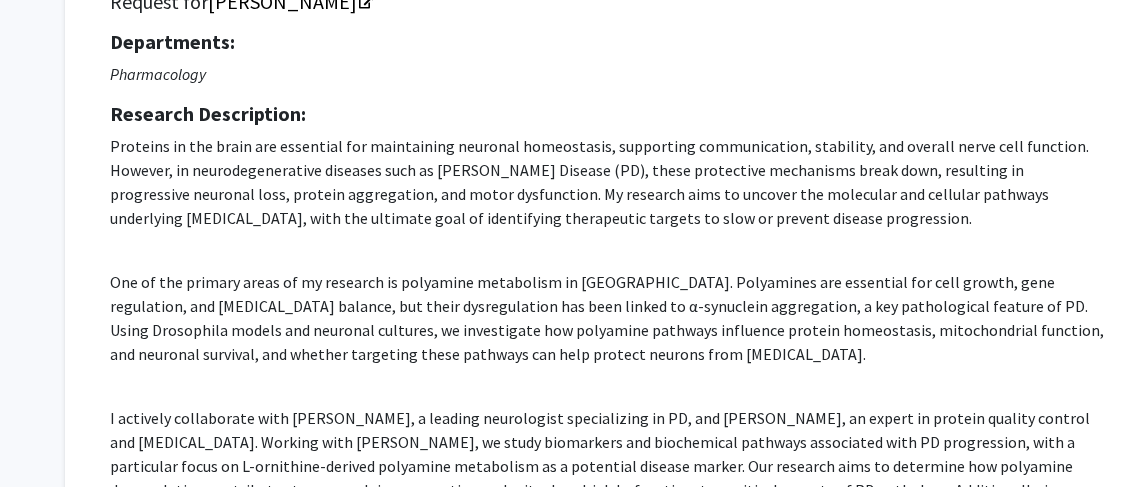 scroll, scrollTop: 0, scrollLeft: 0, axis: both 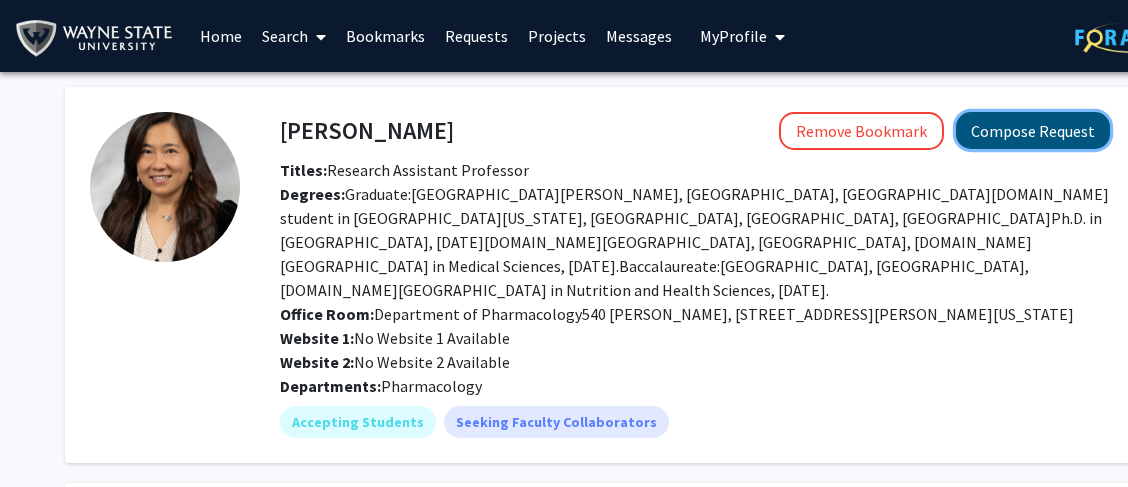 click on "Compose Request" 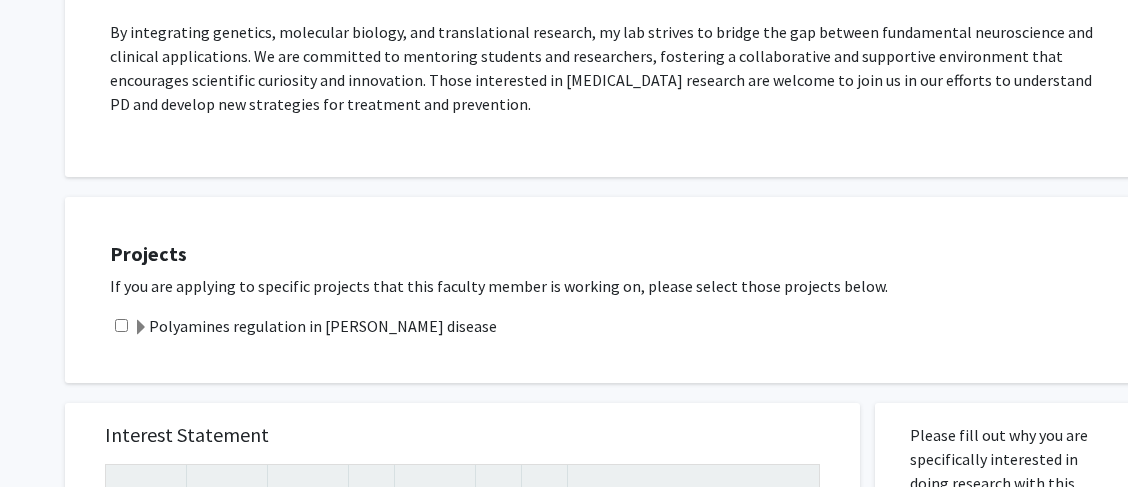 scroll, scrollTop: 800, scrollLeft: 0, axis: vertical 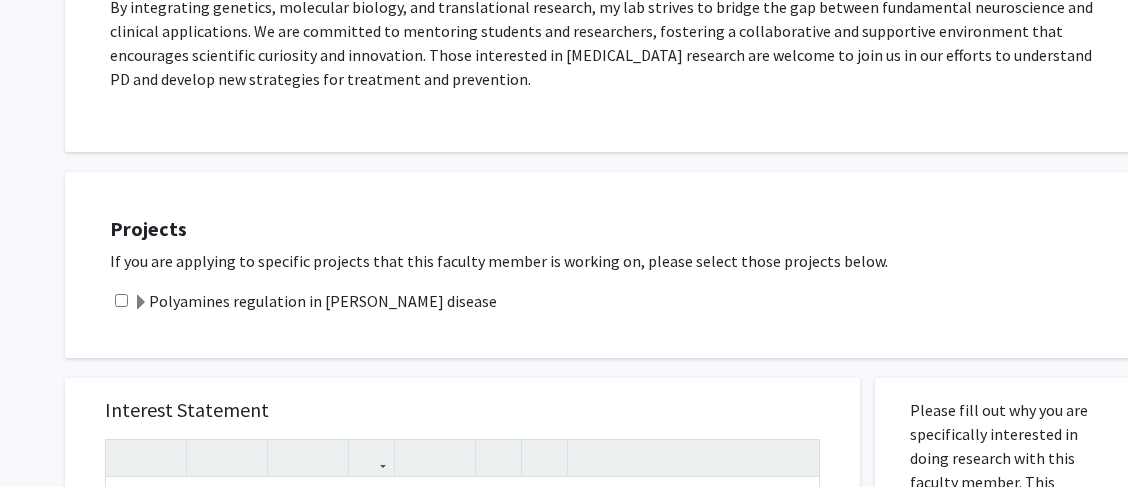 click 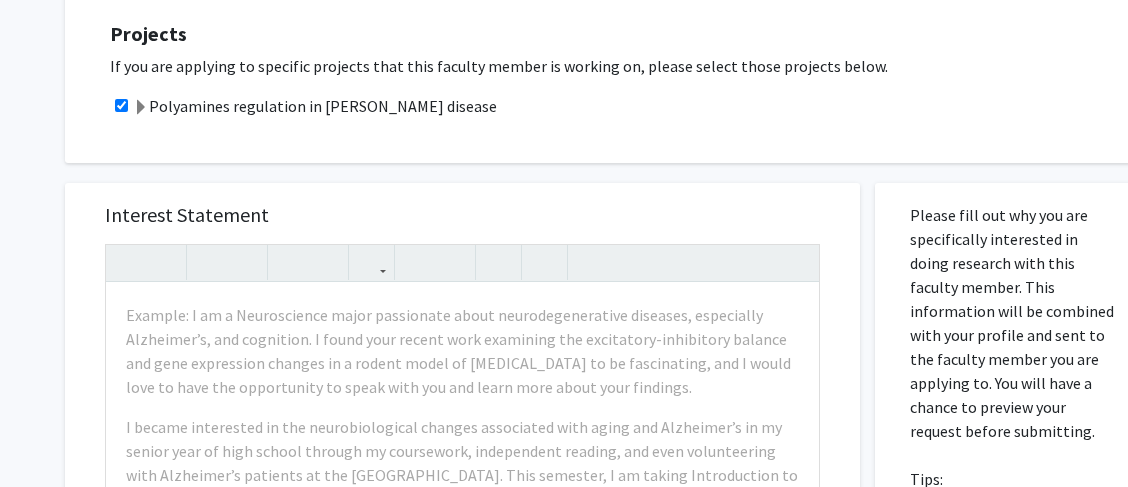 scroll, scrollTop: 1000, scrollLeft: 0, axis: vertical 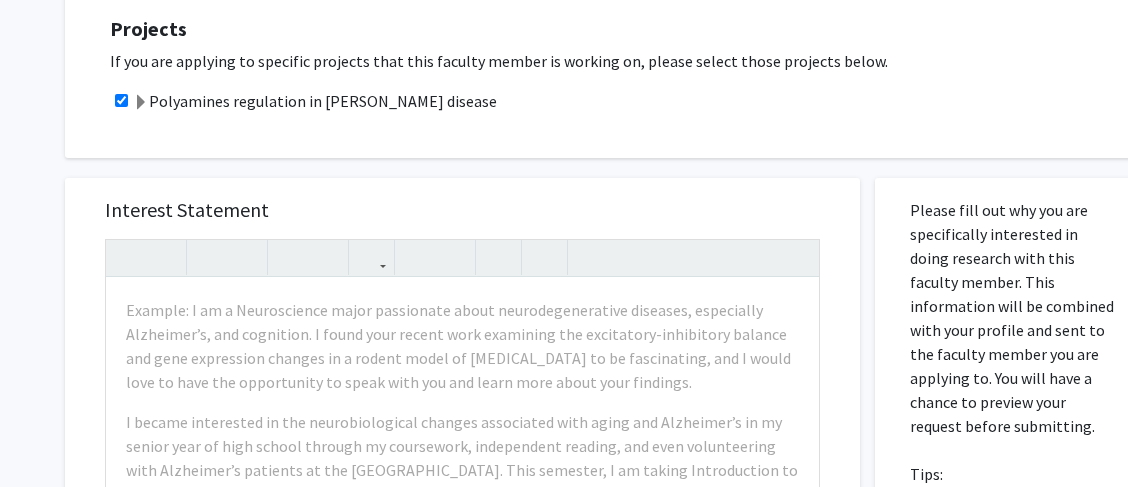 click on "Polyamines regulation in [PERSON_NAME] disease" 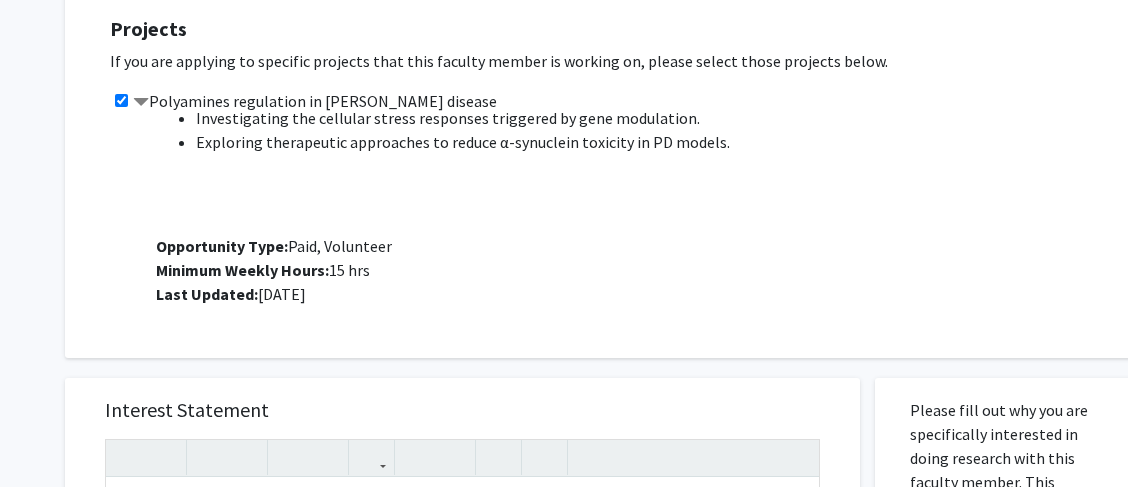 scroll, scrollTop: 336, scrollLeft: 0, axis: vertical 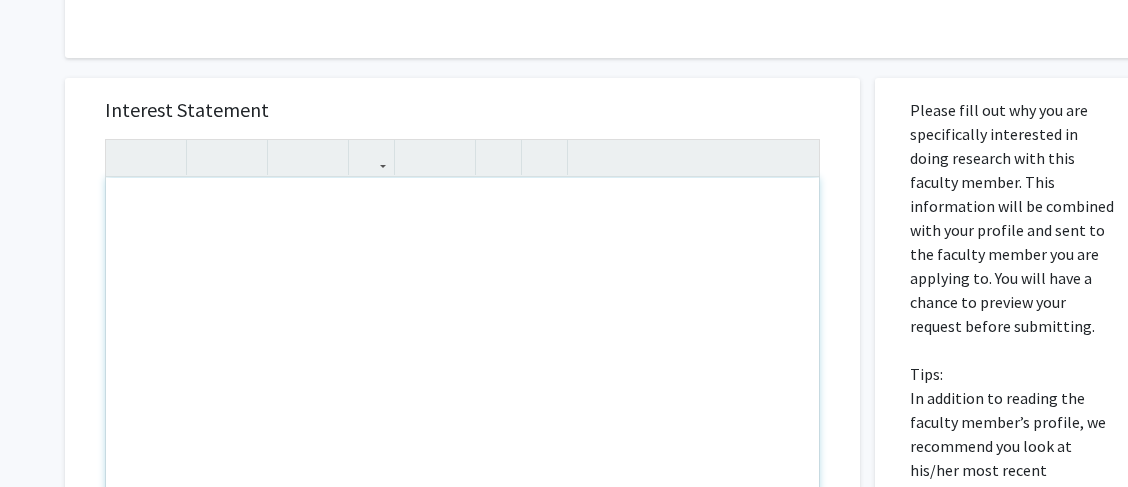paste 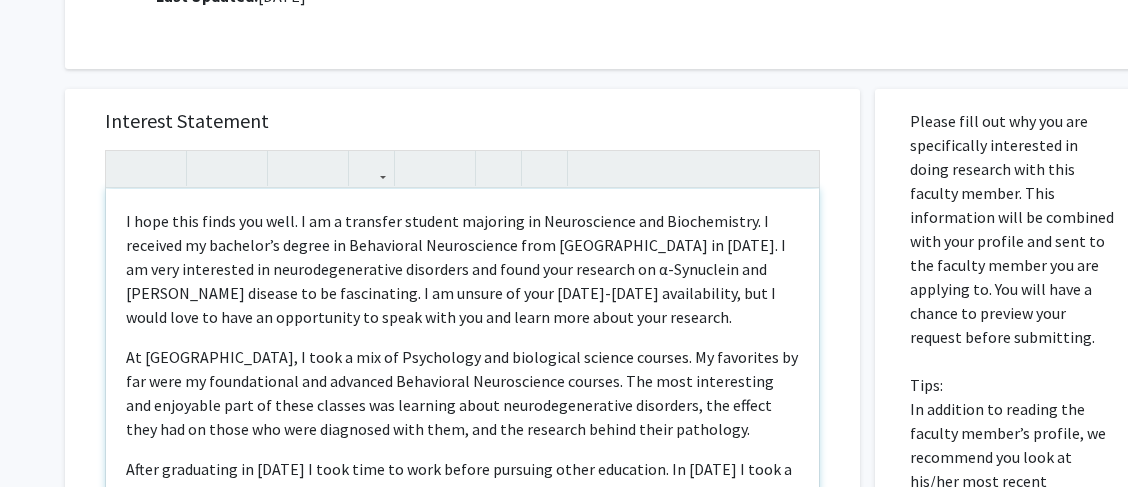 scroll, scrollTop: 1500, scrollLeft: 0, axis: vertical 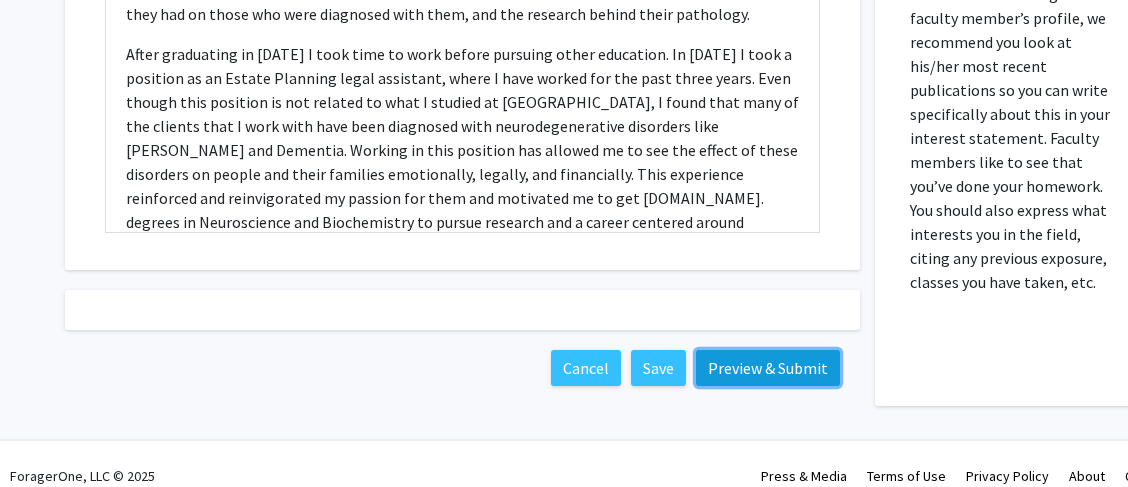click on "Preview & Submit" at bounding box center (768, 368) 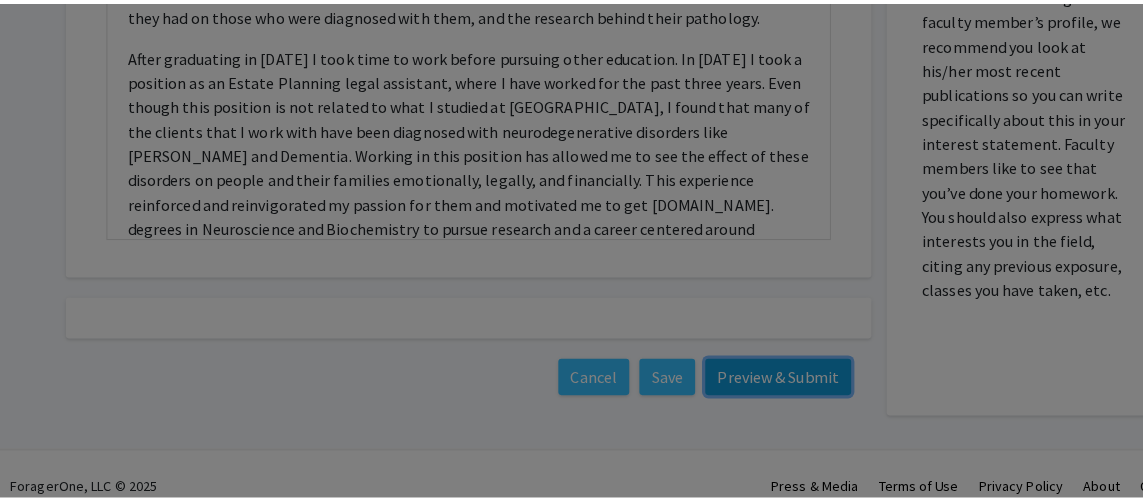 scroll, scrollTop: 1689, scrollLeft: 0, axis: vertical 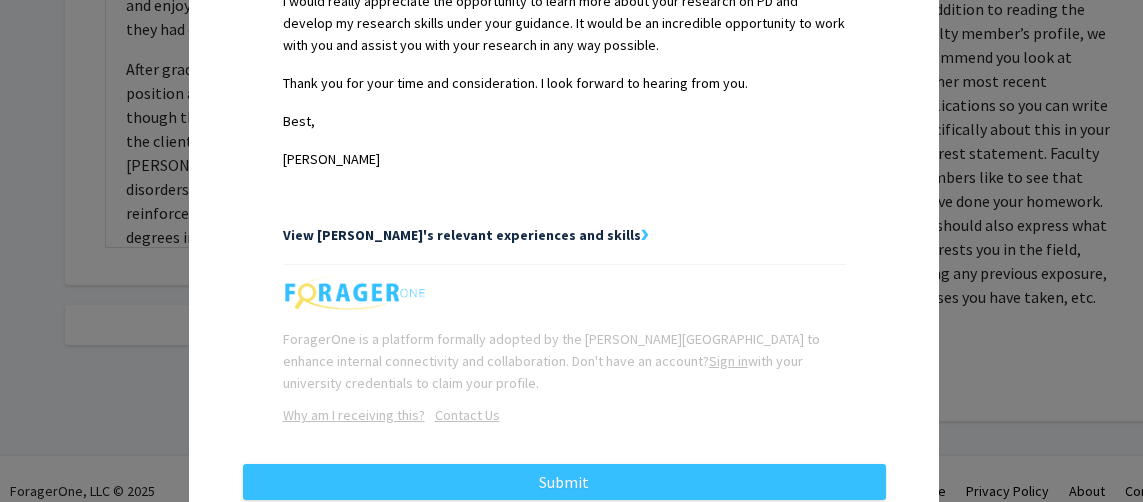 click on "View [PERSON_NAME]'s relevant experiences and skills" at bounding box center (462, 235) 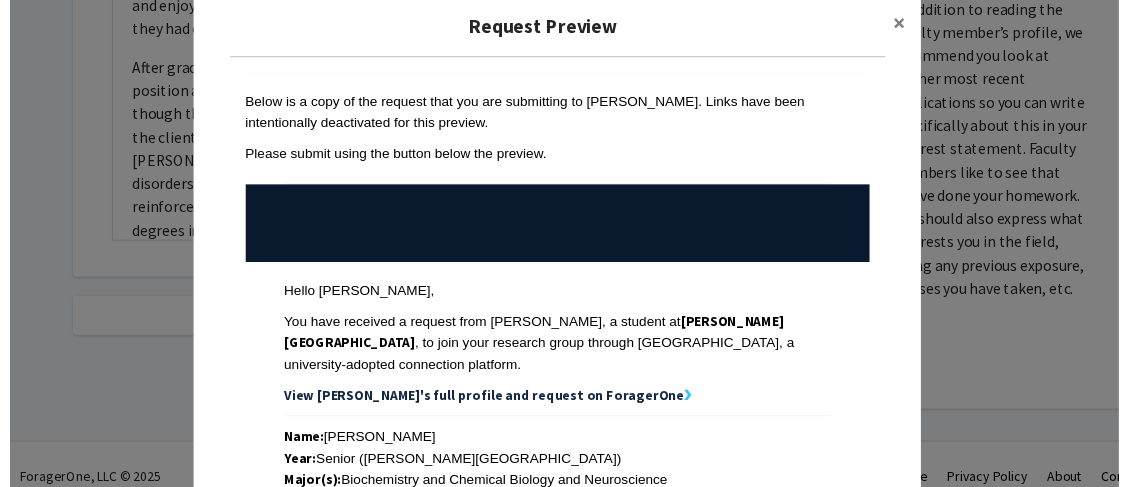 scroll, scrollTop: 0, scrollLeft: 0, axis: both 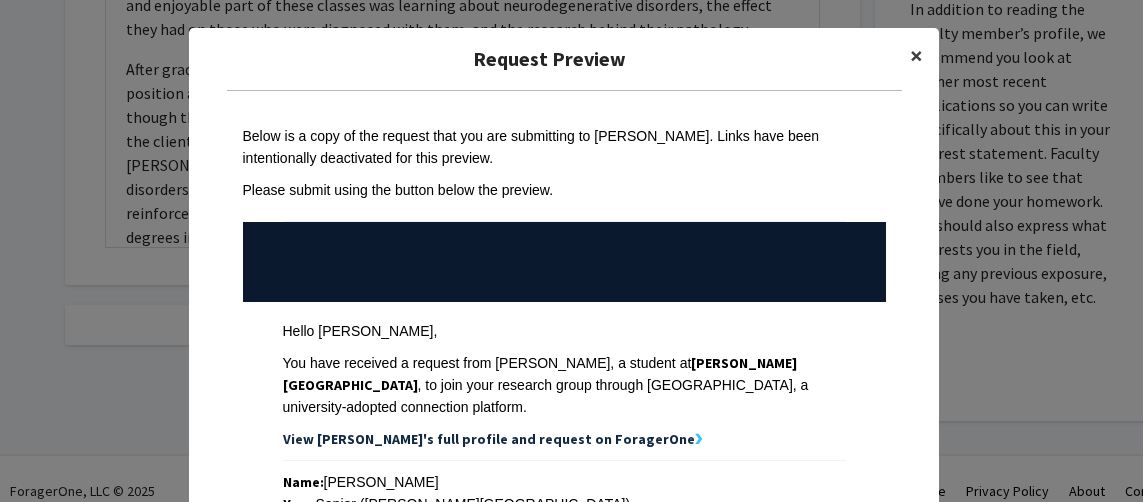 click on "×" at bounding box center (916, 55) 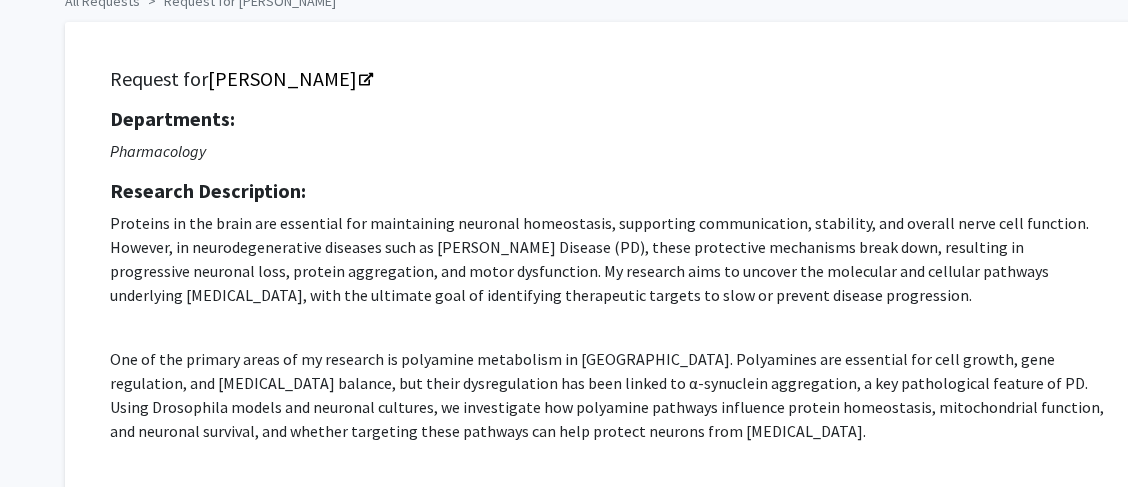 scroll, scrollTop: 0, scrollLeft: 0, axis: both 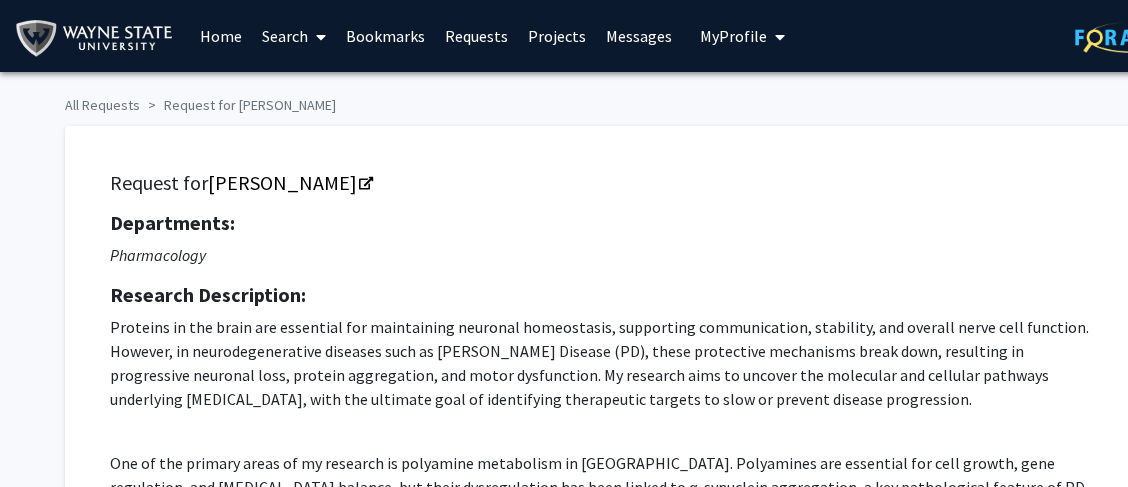 click on "My   Profile" at bounding box center [733, 36] 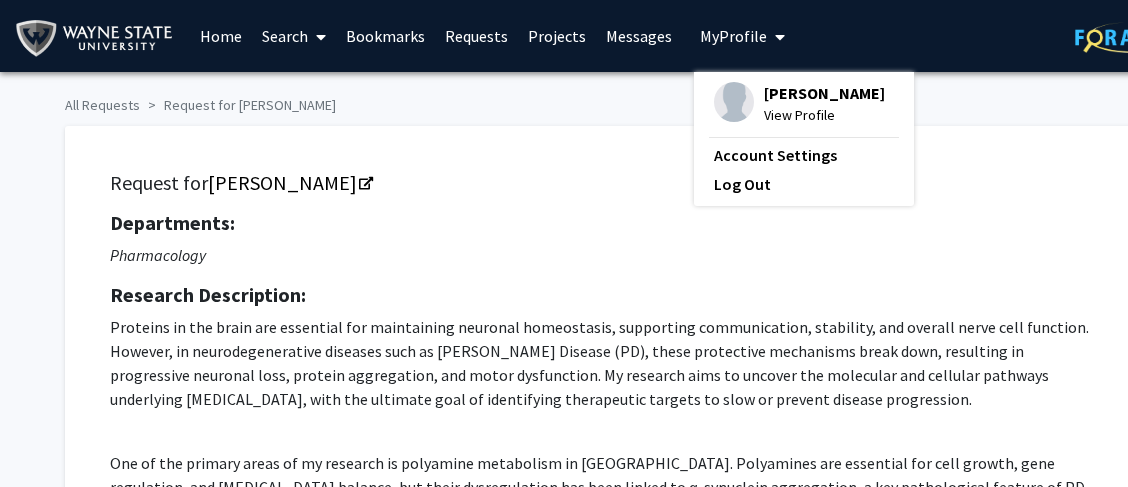 click on "[PERSON_NAME]" at bounding box center [824, 93] 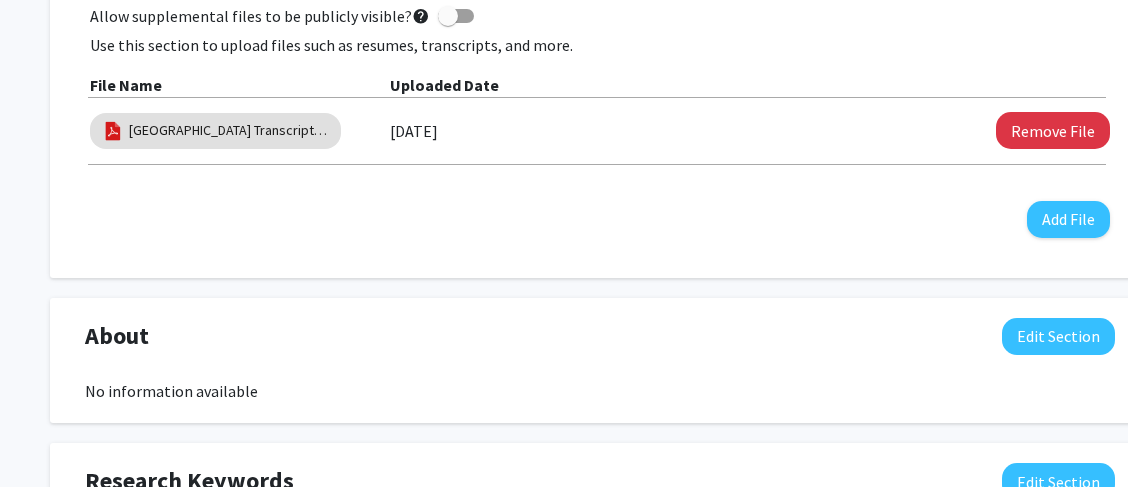 scroll, scrollTop: 654, scrollLeft: 0, axis: vertical 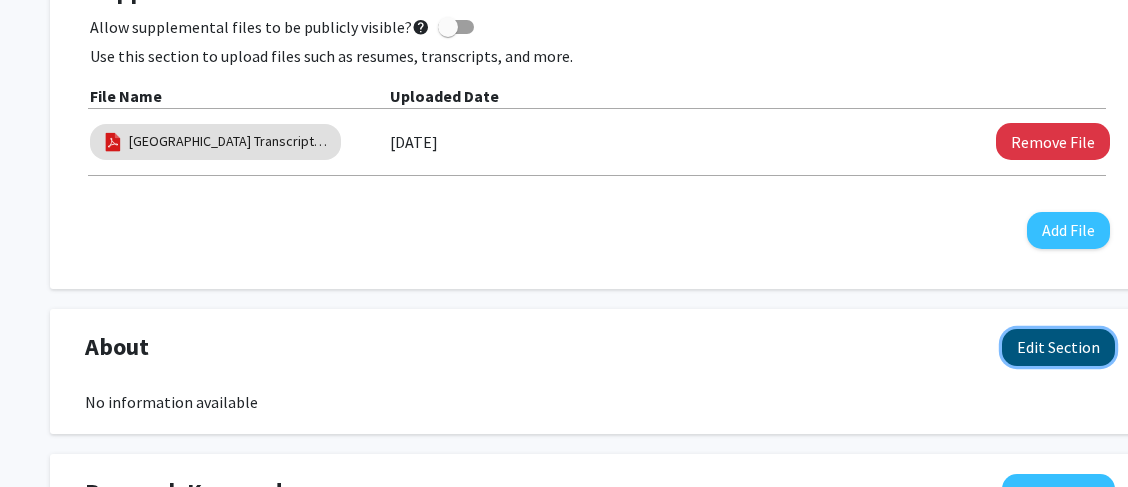 click on "Edit Section" 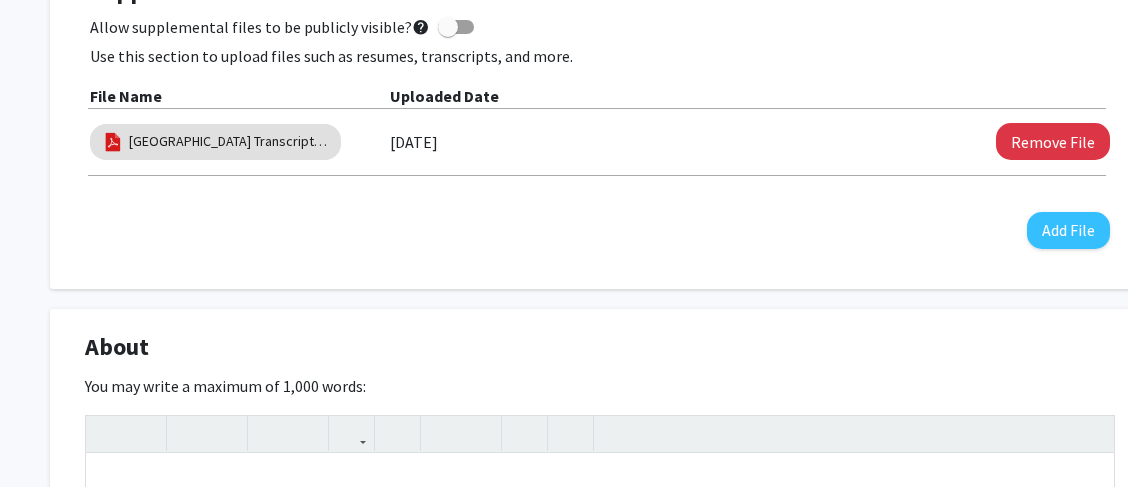 scroll, scrollTop: 554, scrollLeft: 0, axis: vertical 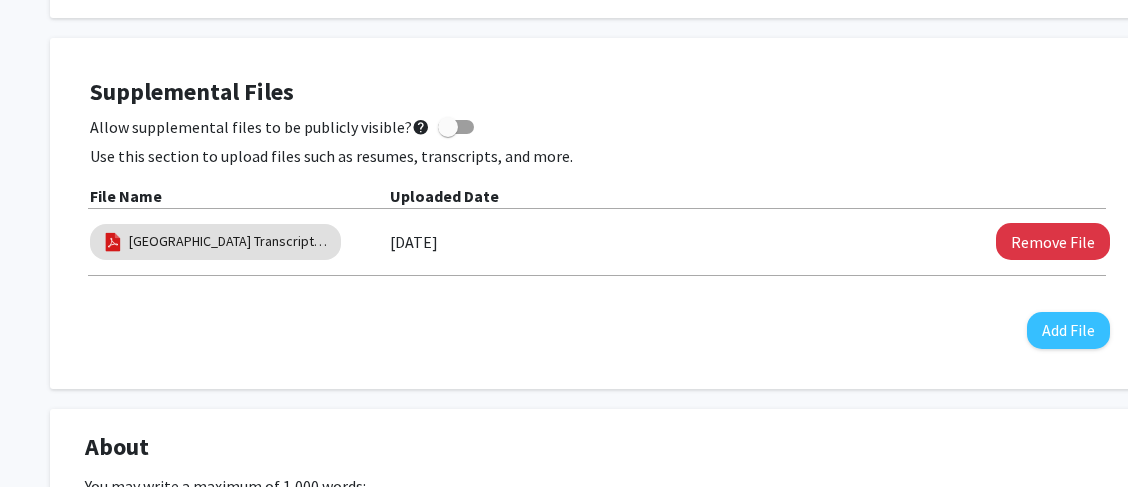 click at bounding box center [448, 127] 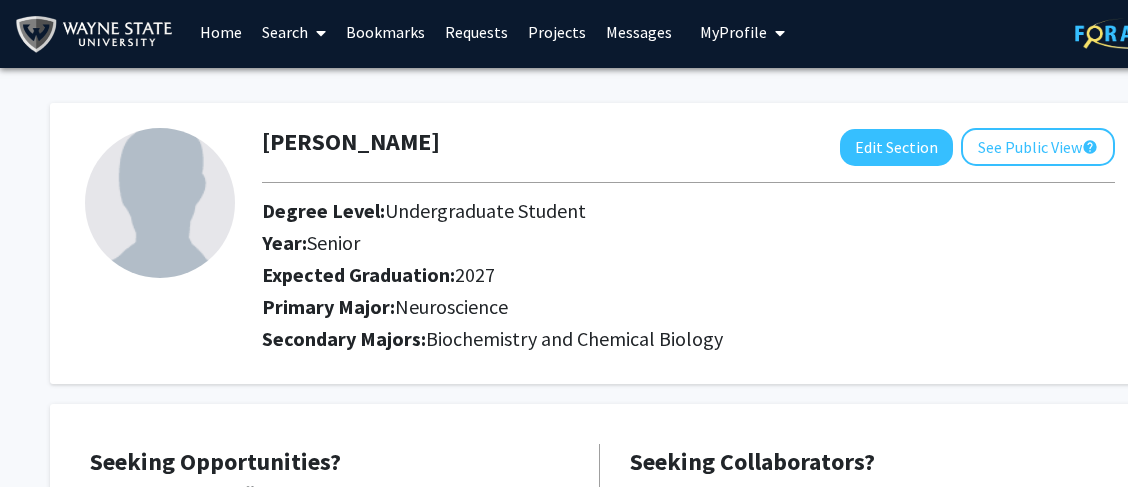 scroll, scrollTop: 0, scrollLeft: 0, axis: both 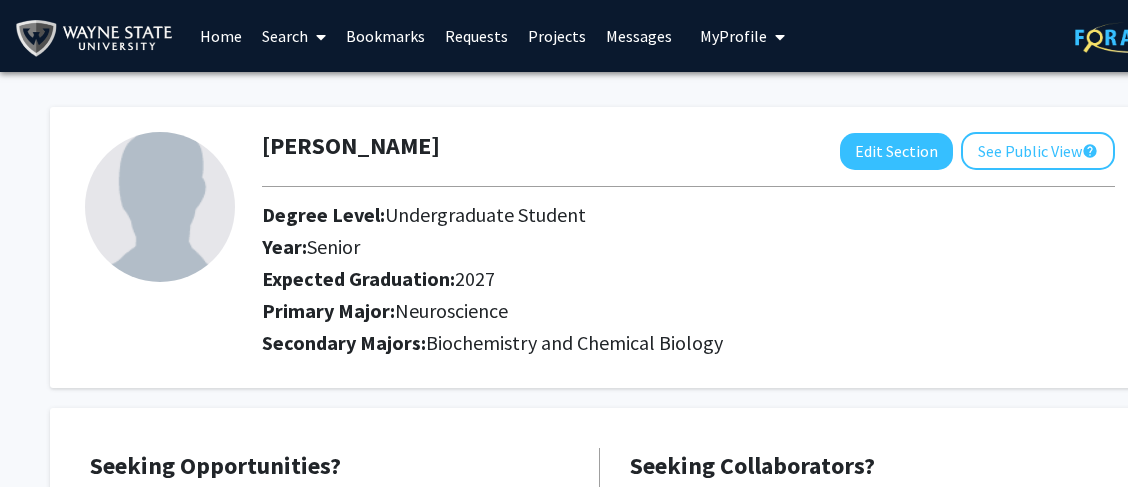 click on "Projects" at bounding box center (557, 36) 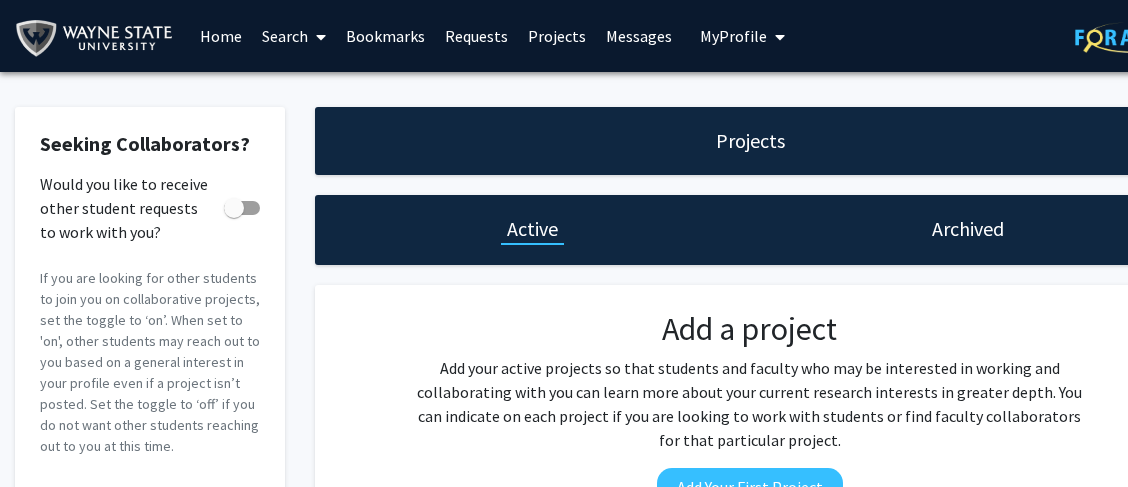 click on "My   Profile" at bounding box center (733, 36) 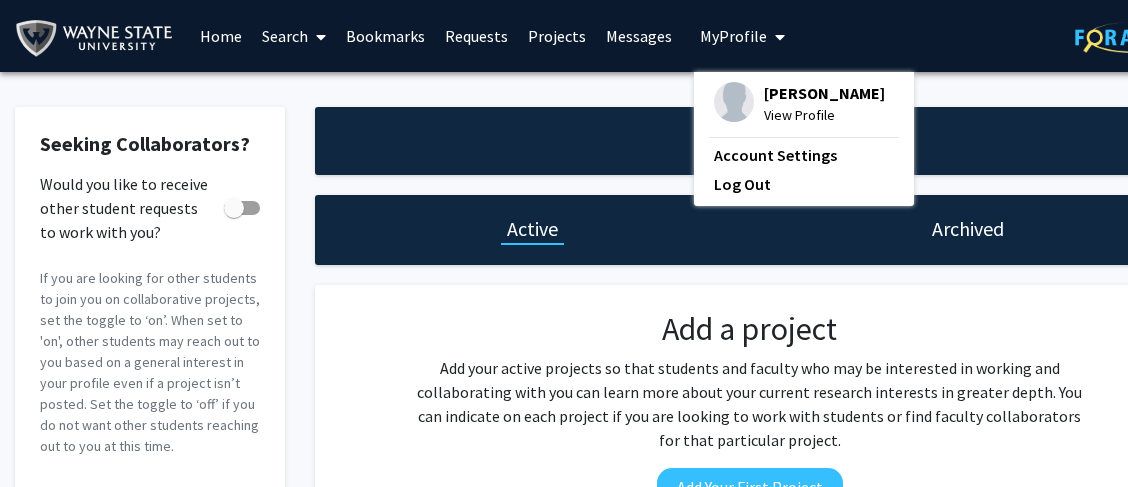 click on "[PERSON_NAME]" at bounding box center (824, 93) 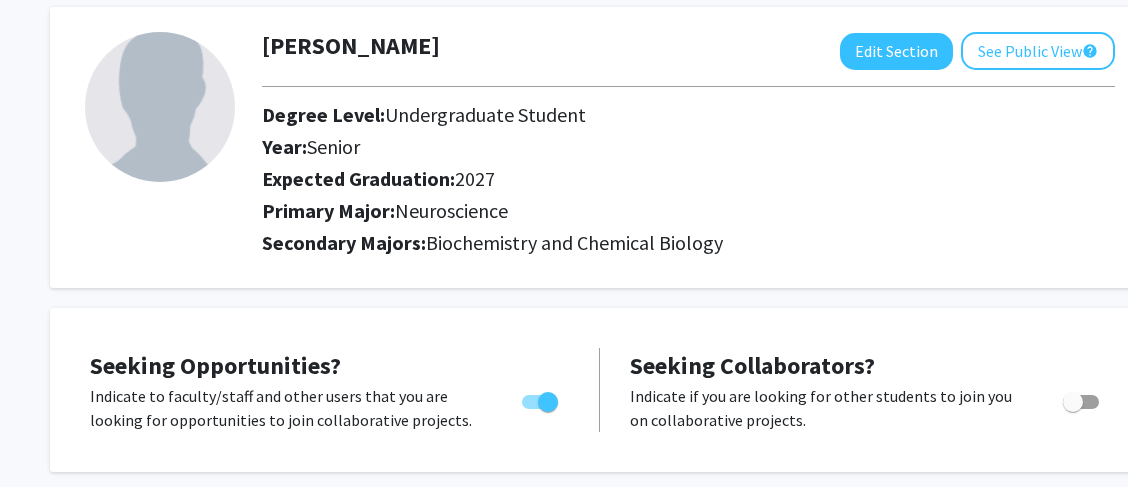 scroll, scrollTop: 0, scrollLeft: 0, axis: both 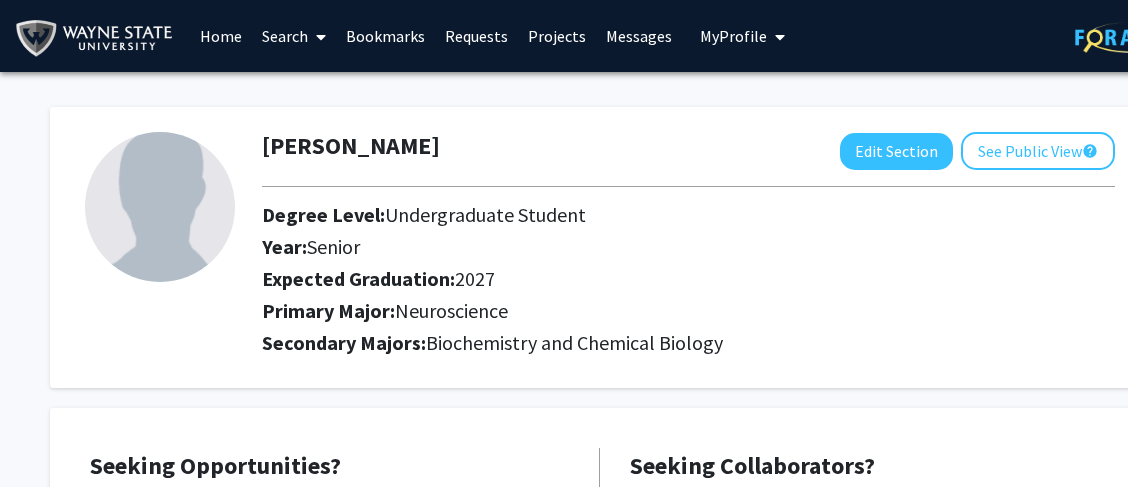 click on "Bookmarks" at bounding box center [385, 36] 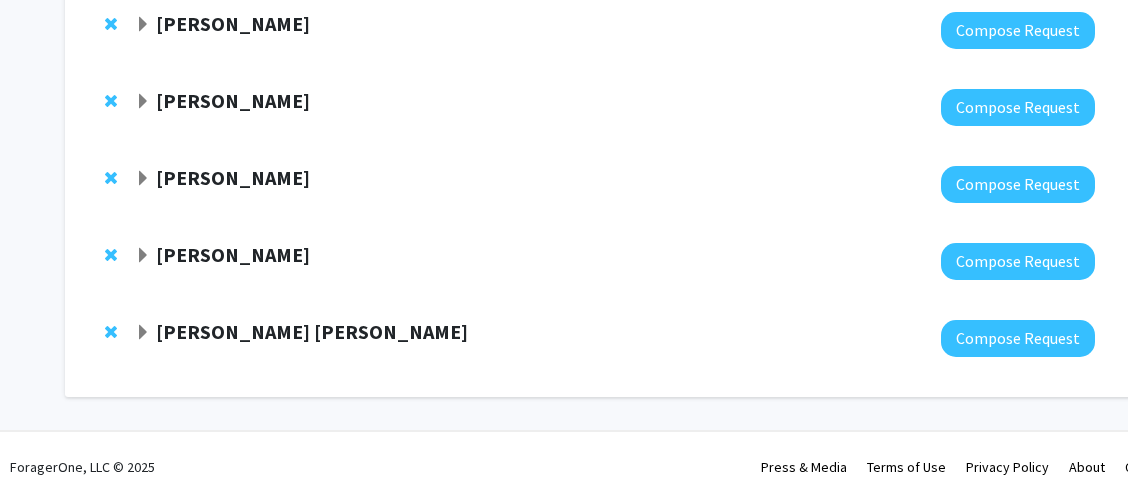 scroll, scrollTop: 475, scrollLeft: 0, axis: vertical 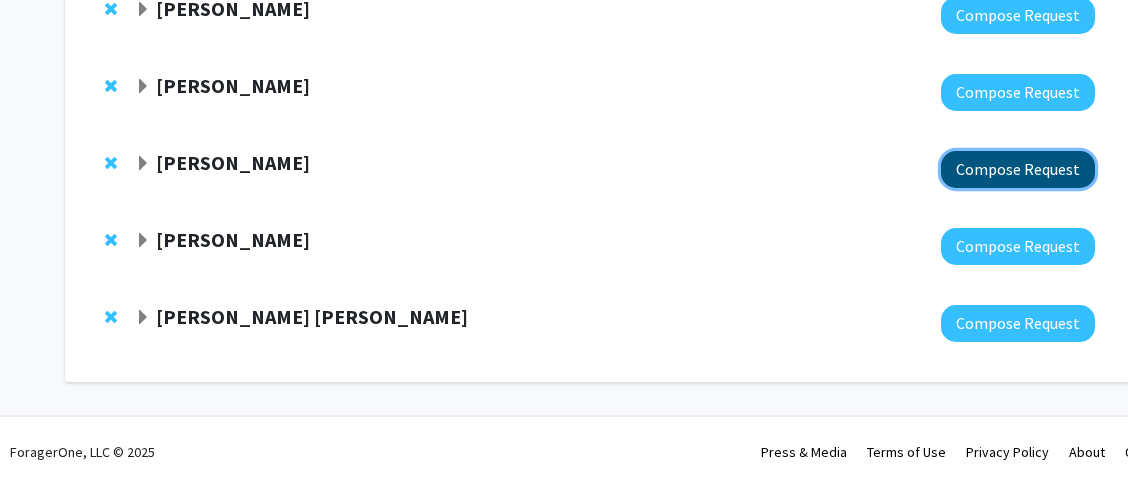 click on "Compose Request" 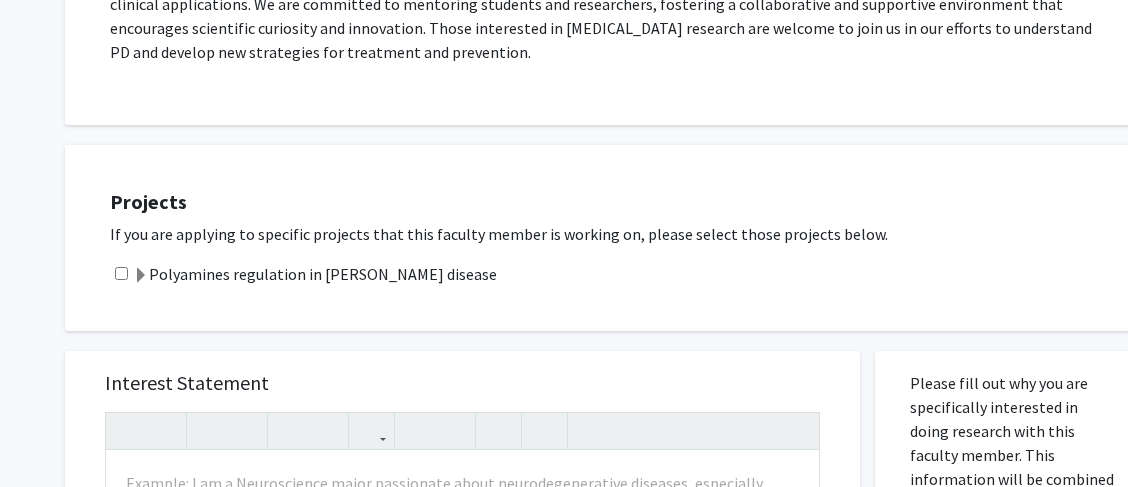scroll, scrollTop: 800, scrollLeft: 0, axis: vertical 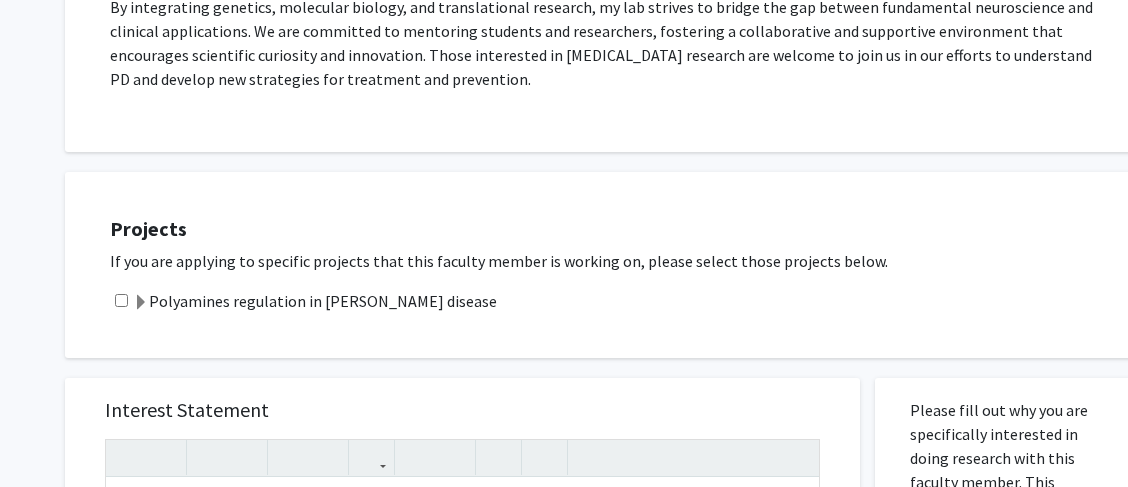 click on "Polyamines regulation in [PERSON_NAME] disease" 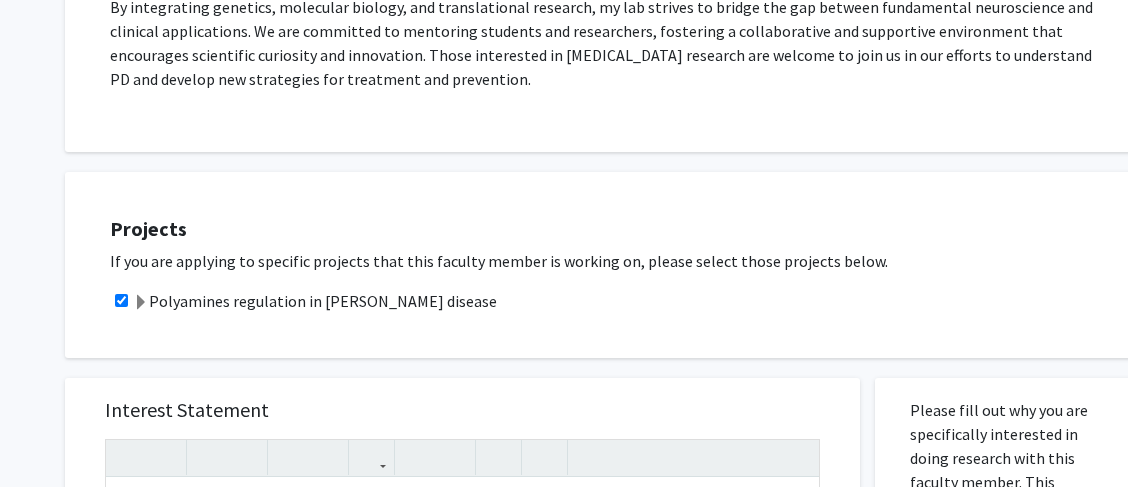 click 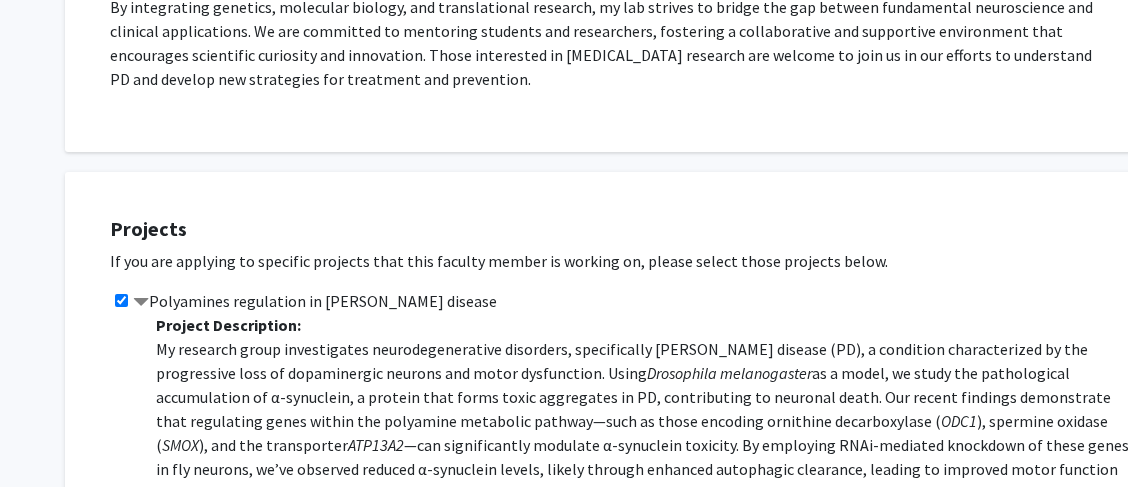 scroll, scrollTop: 336, scrollLeft: 0, axis: vertical 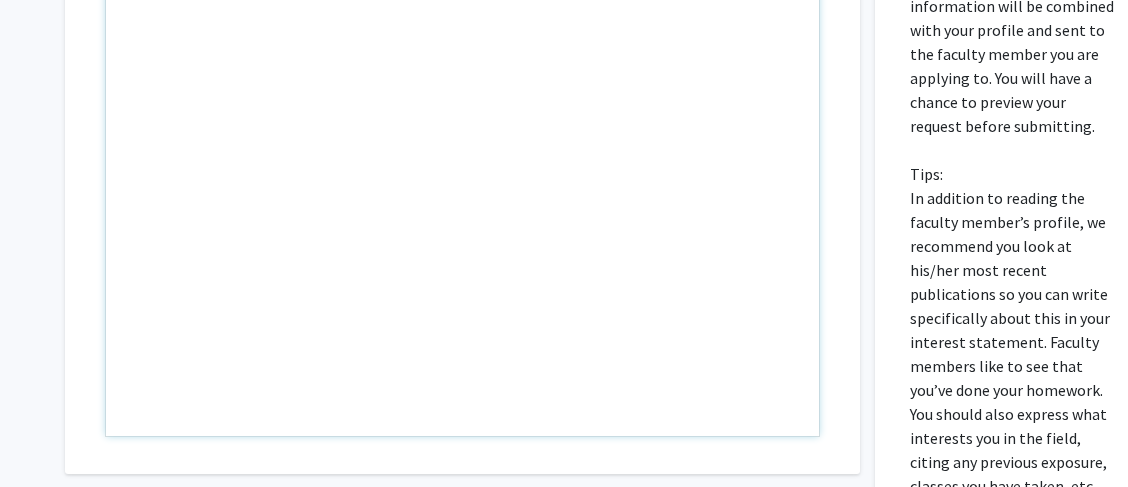 paste 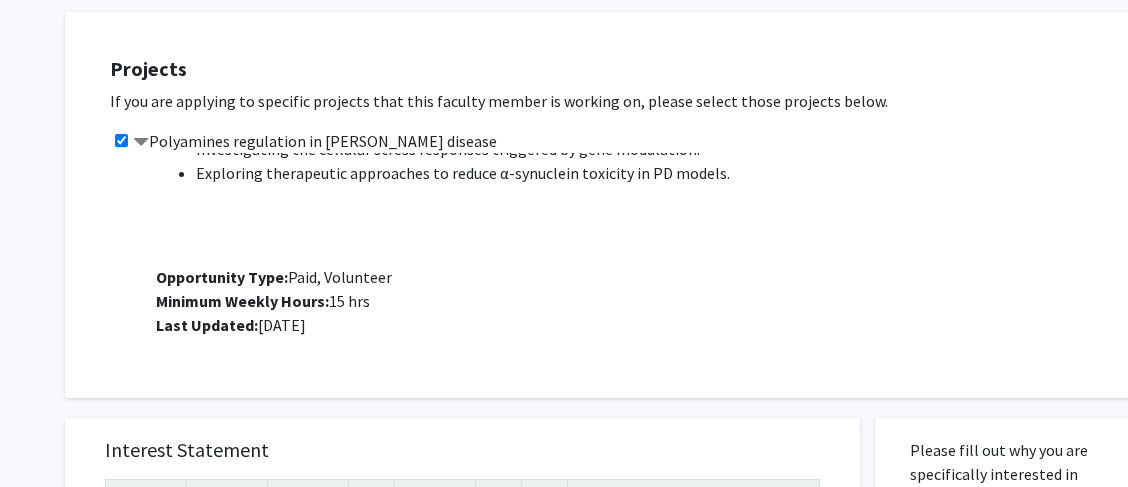 scroll, scrollTop: 1200, scrollLeft: 0, axis: vertical 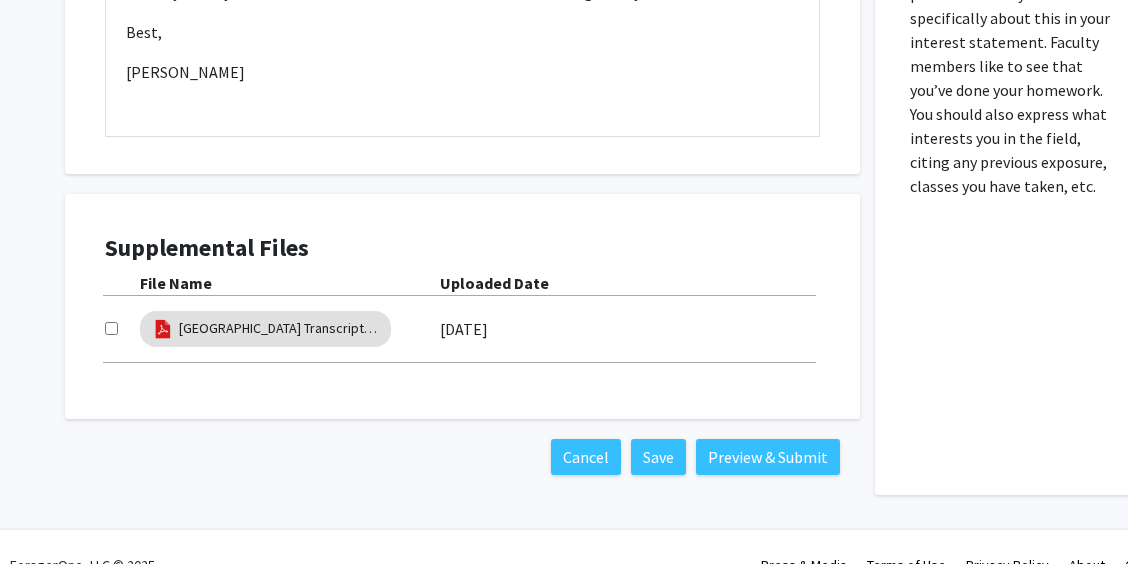 click at bounding box center (111, 328) 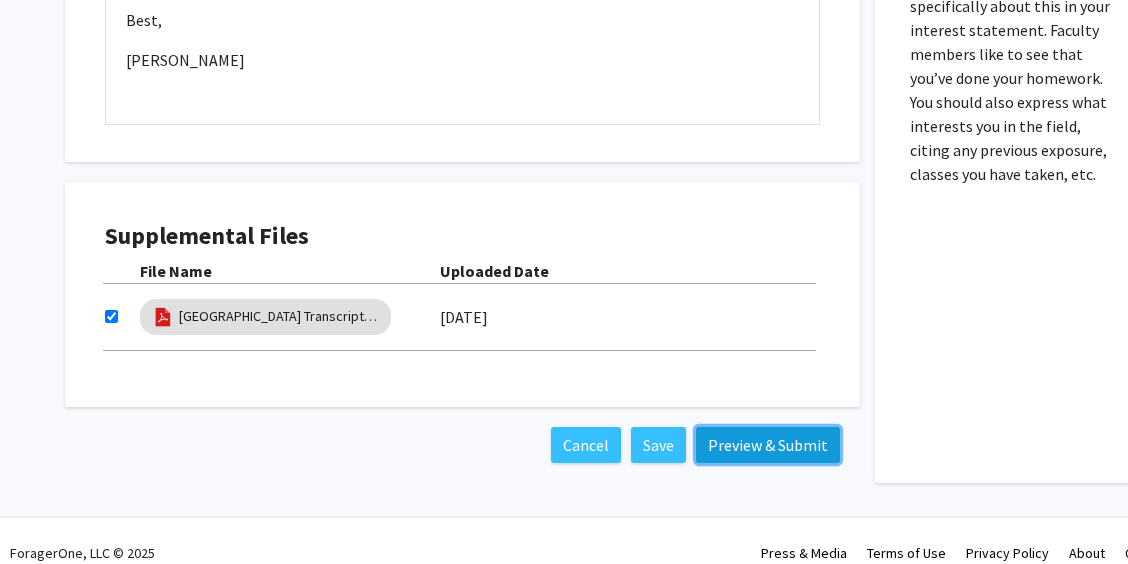 click on "Preview & Submit" at bounding box center (768, 445) 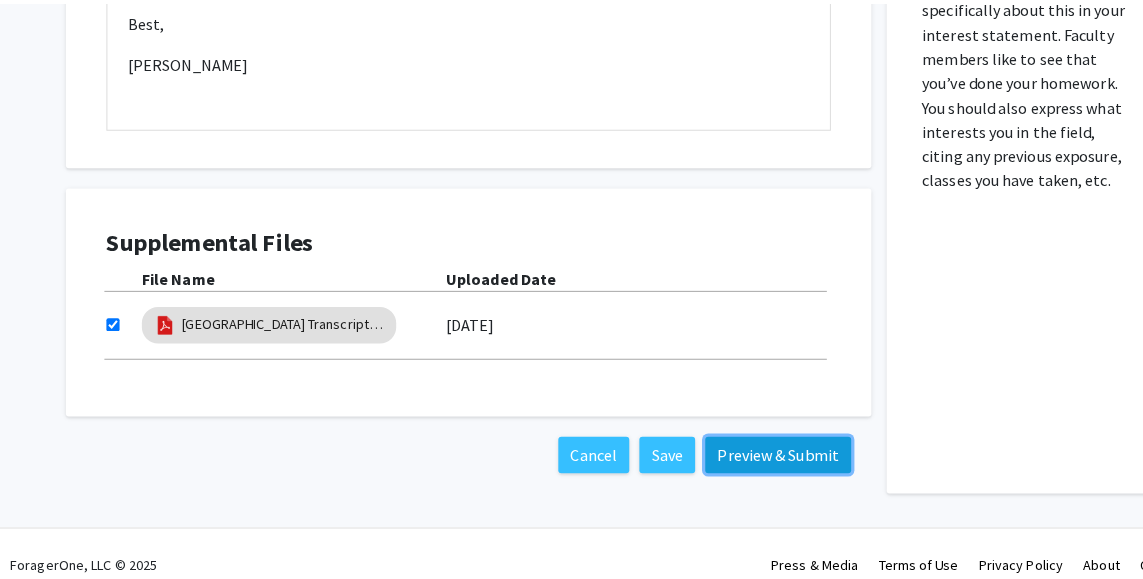 scroll, scrollTop: 1797, scrollLeft: 0, axis: vertical 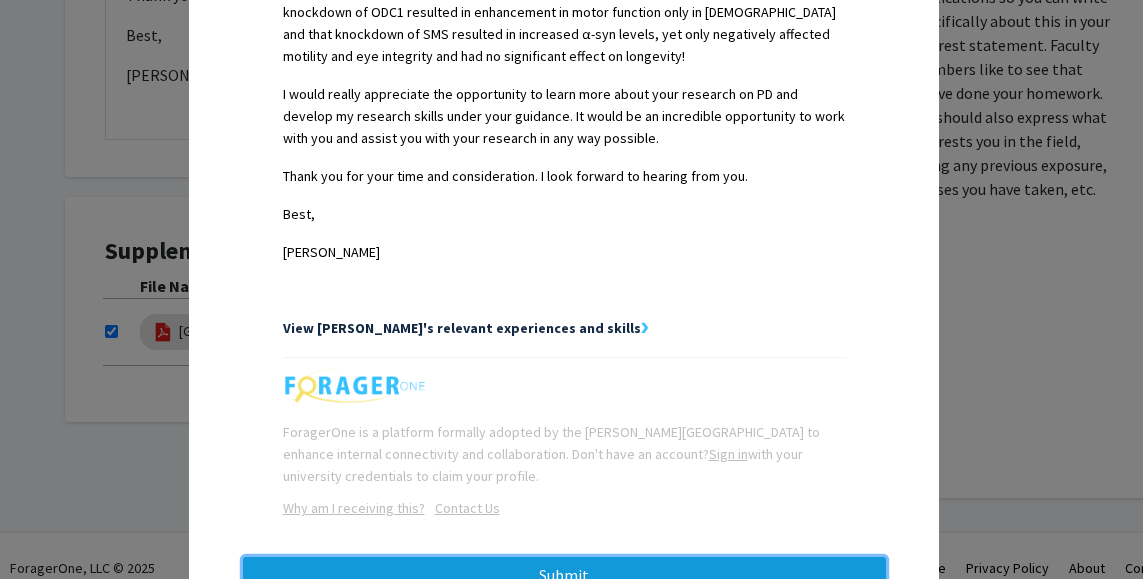 click on "Submit" at bounding box center (564, 575) 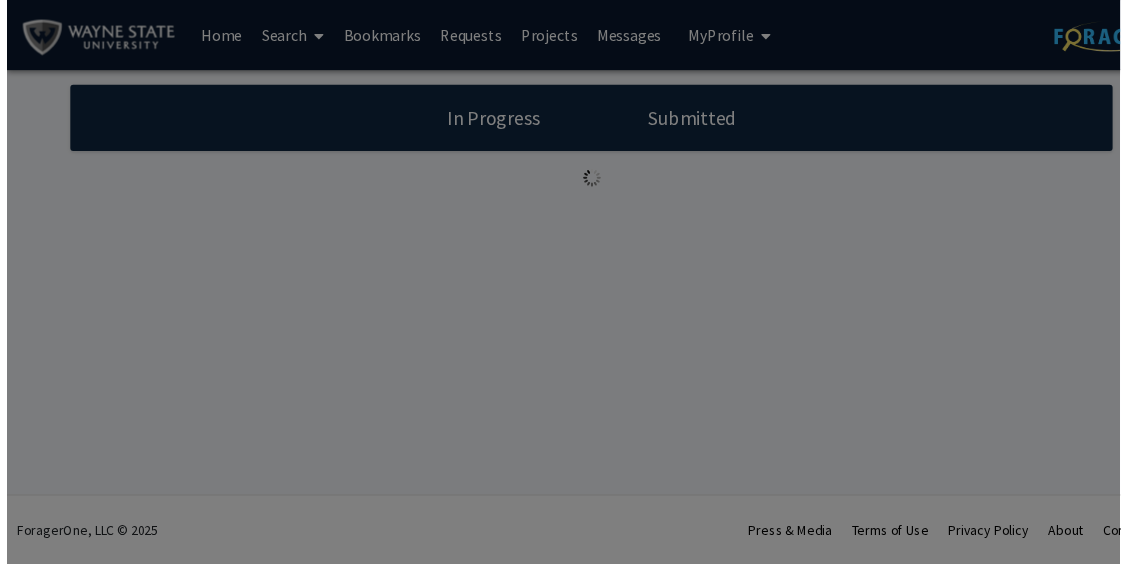 scroll, scrollTop: 0, scrollLeft: 0, axis: both 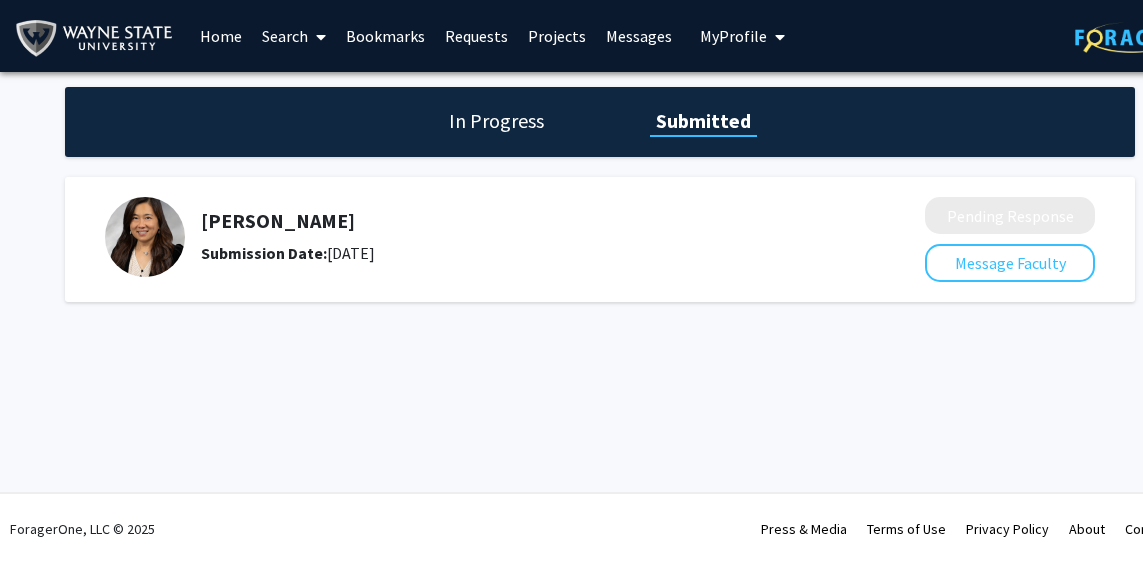 click on "Requests" at bounding box center [476, 36] 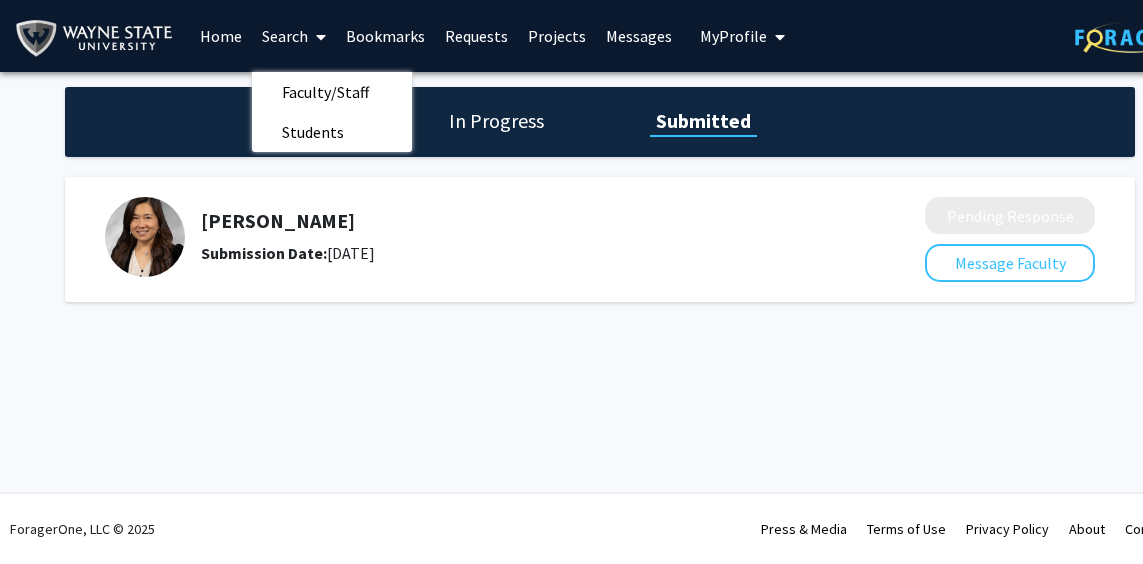 click on "Home" at bounding box center (221, 36) 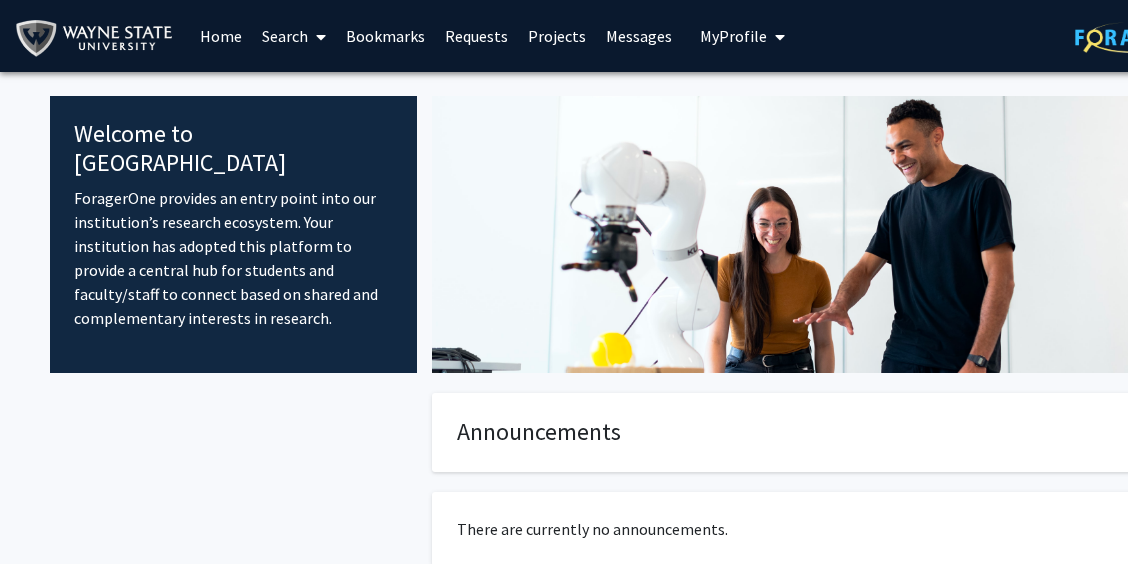 click on "Requests" at bounding box center (476, 36) 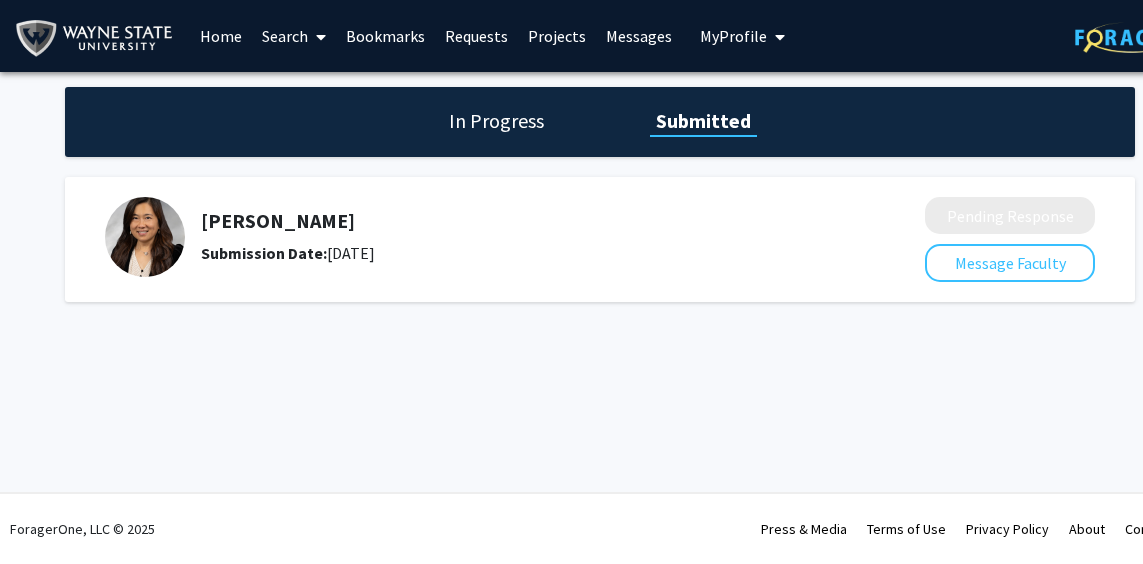 click on "In Progress" 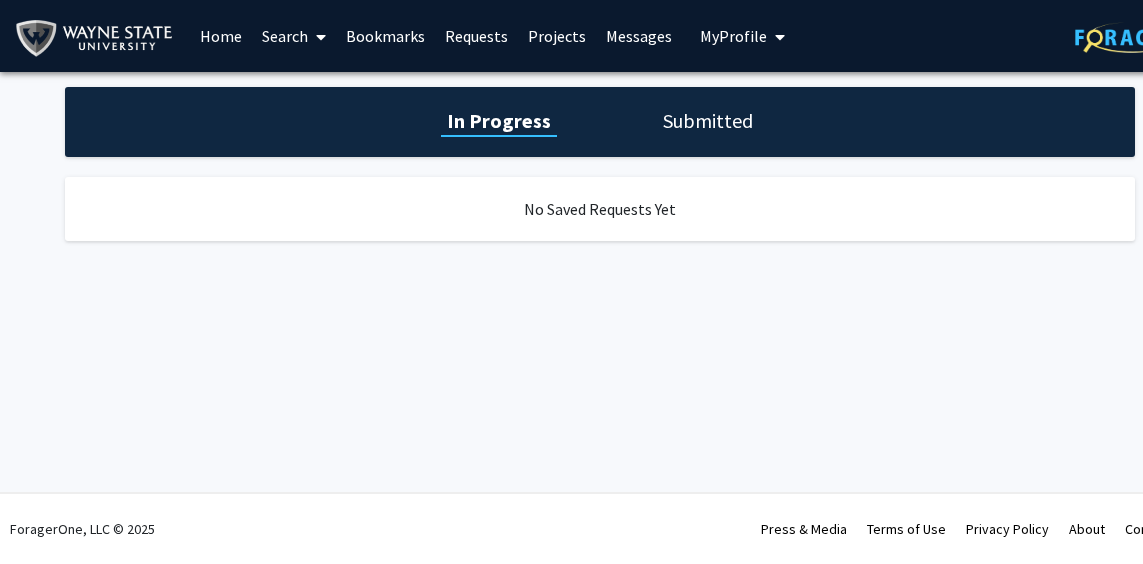 click on "Submitted" 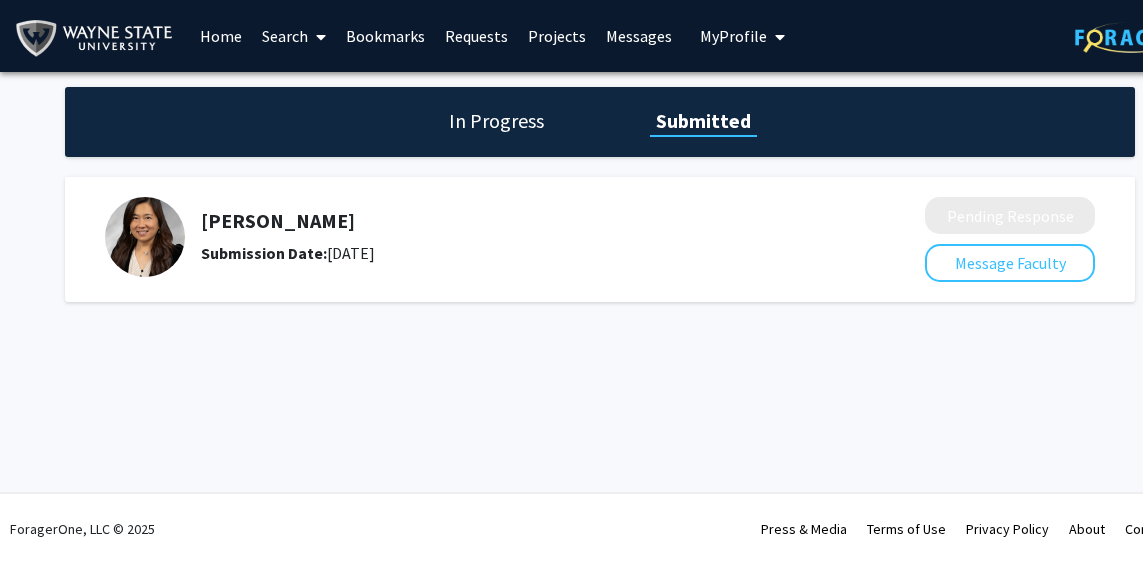 click on "Projects" at bounding box center [557, 36] 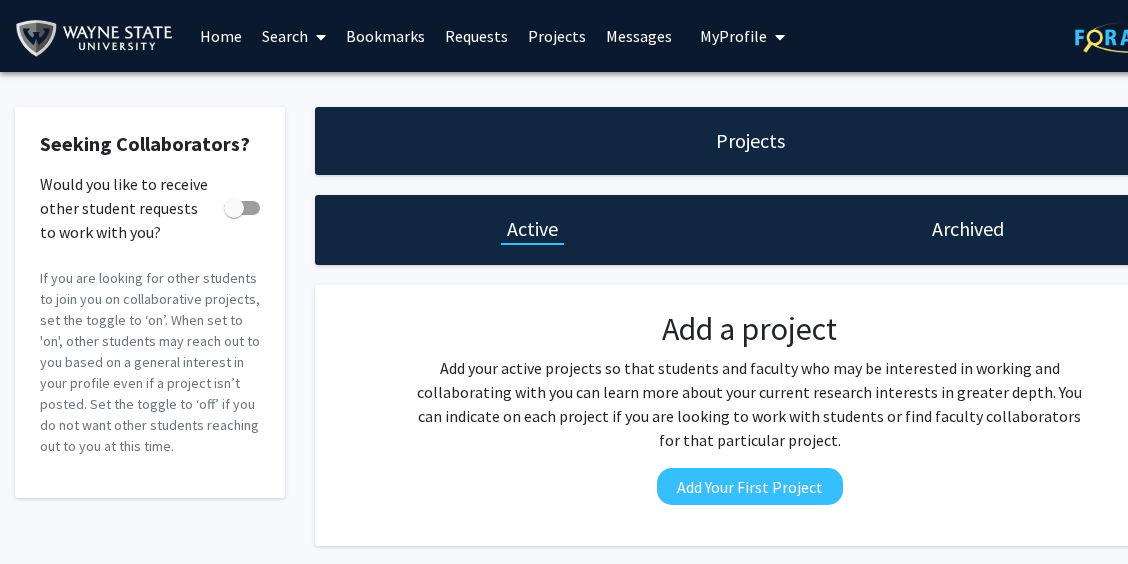 click on "Messages" at bounding box center (639, 36) 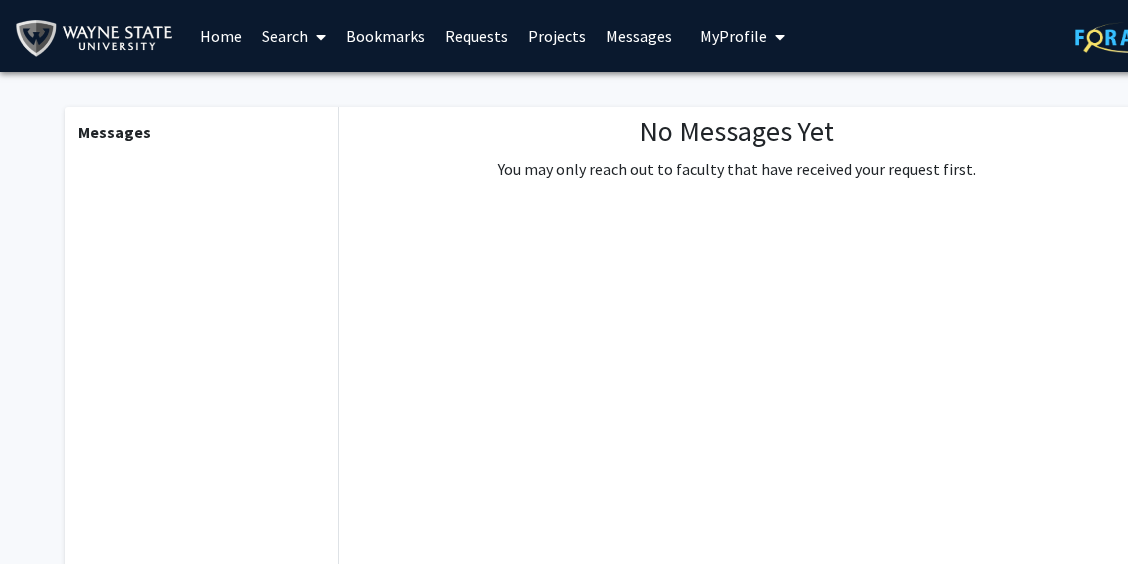 click on "My   Profile" at bounding box center [733, 36] 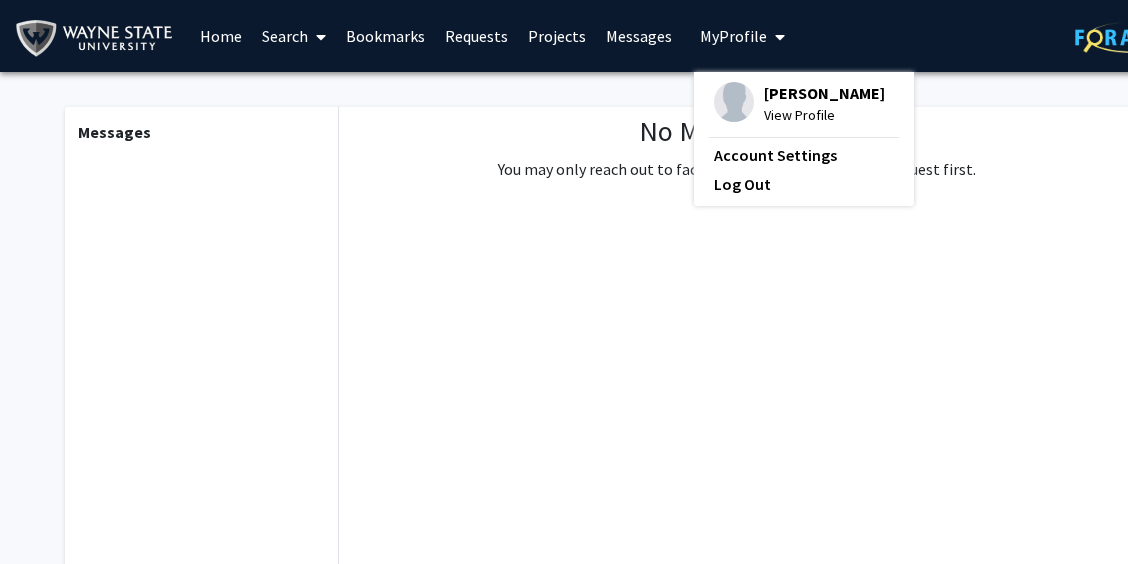 click on "Home" at bounding box center (221, 36) 